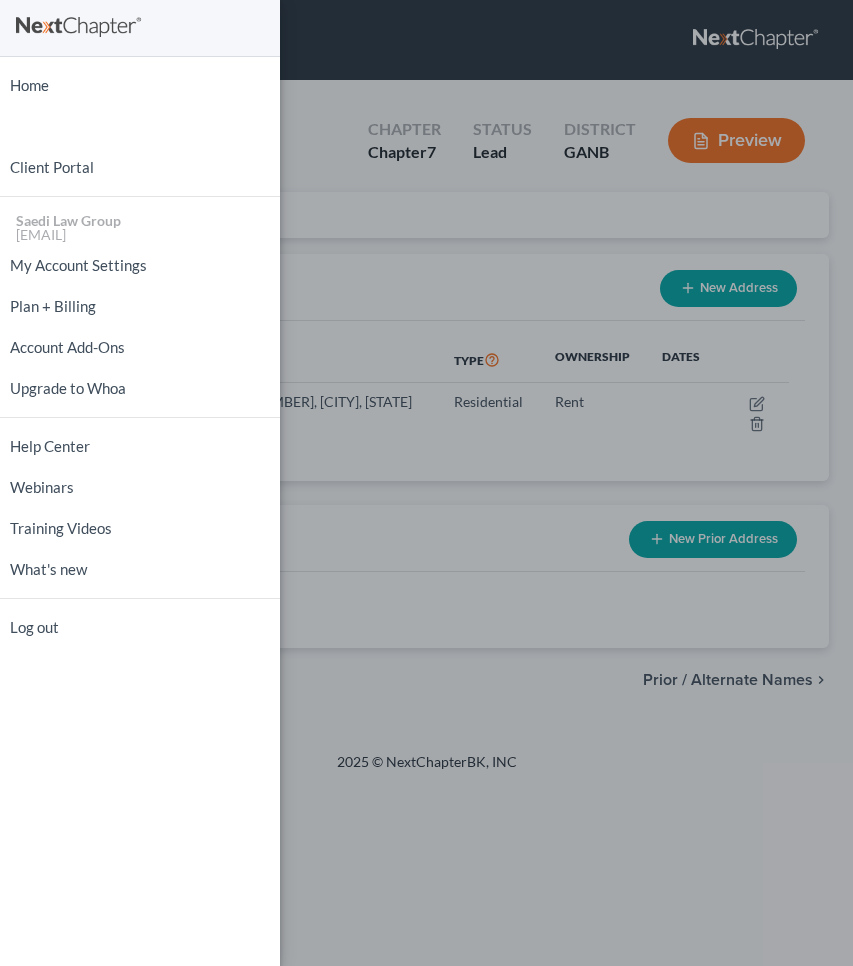 scroll, scrollTop: 0, scrollLeft: 0, axis: both 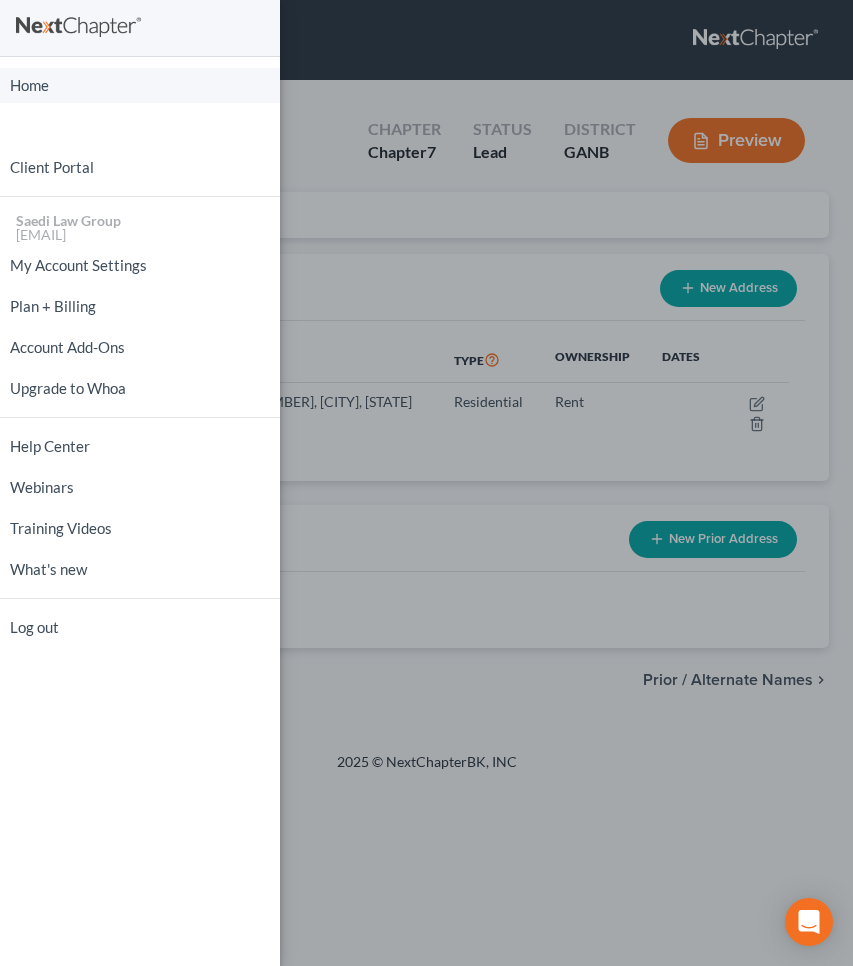 click on "Home" at bounding box center (140, 85) 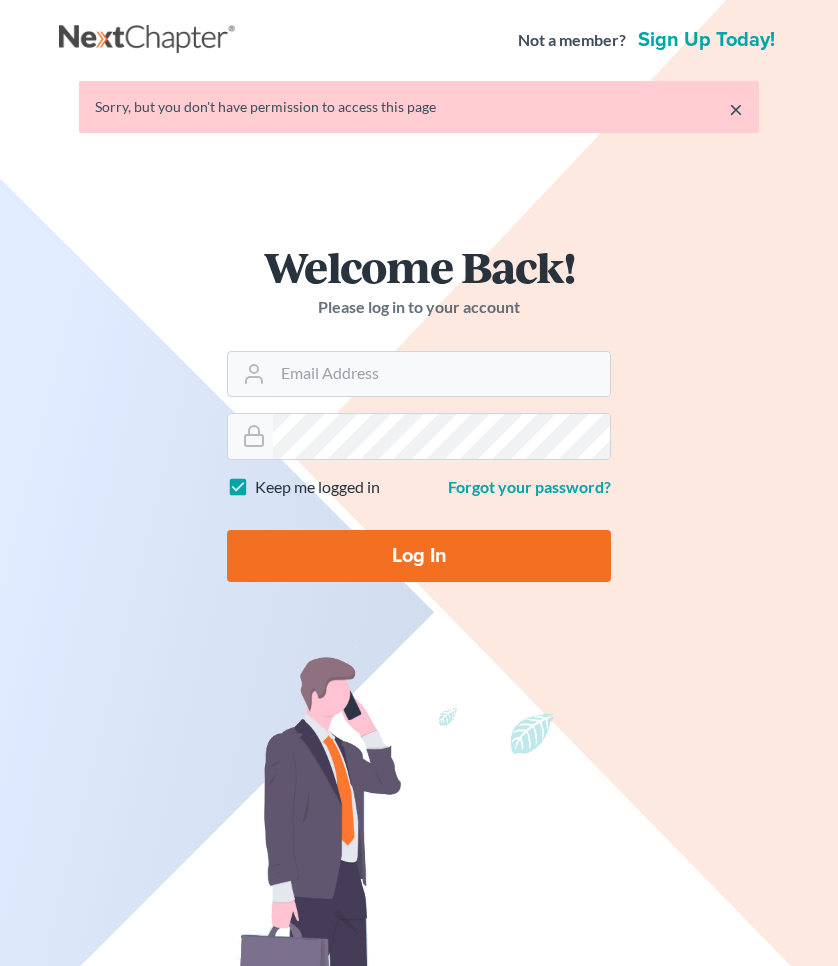 scroll, scrollTop: 0, scrollLeft: 0, axis: both 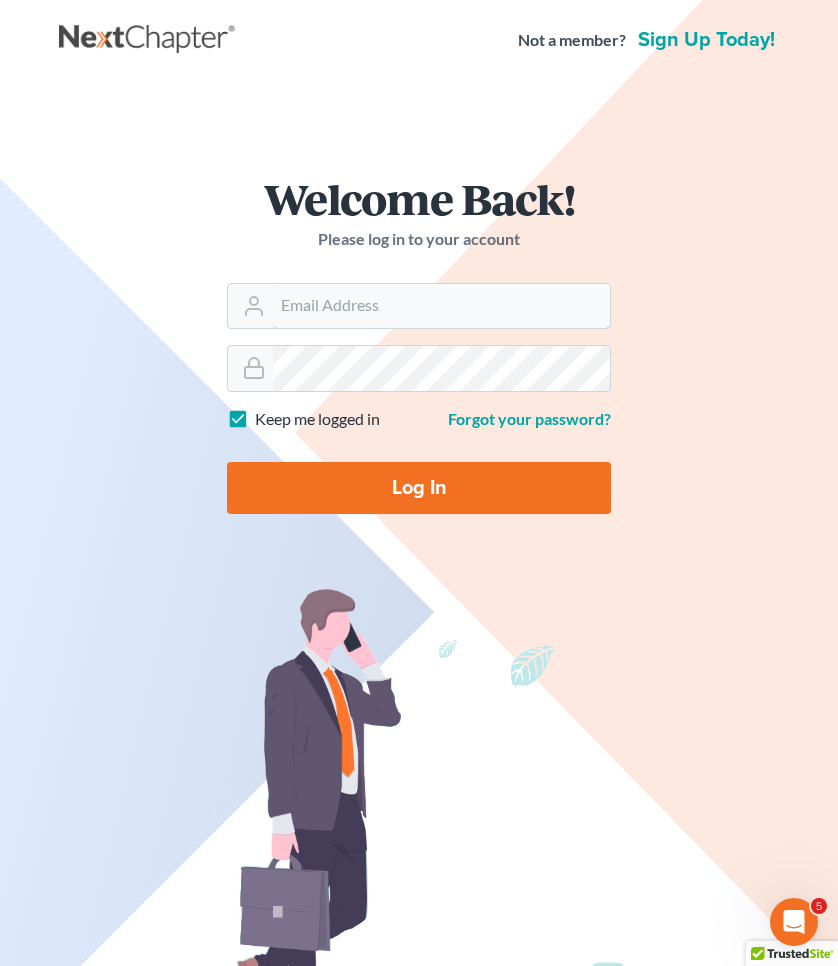 type on "[EMAIL]" 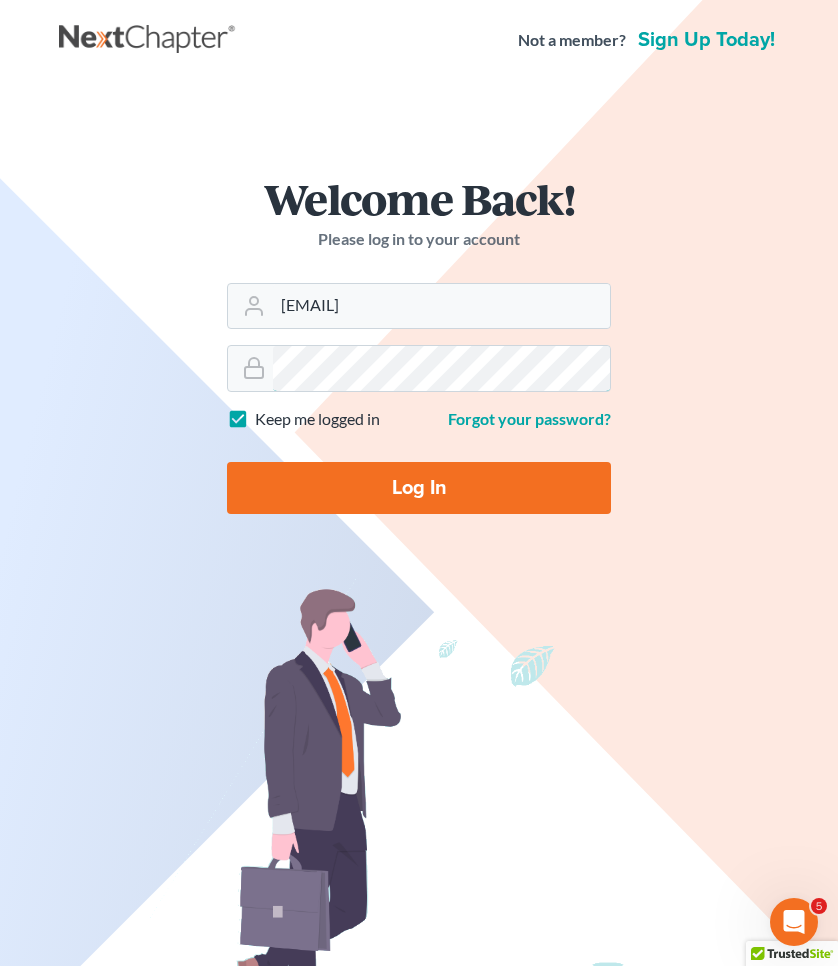 click on "Log In" at bounding box center (419, 488) 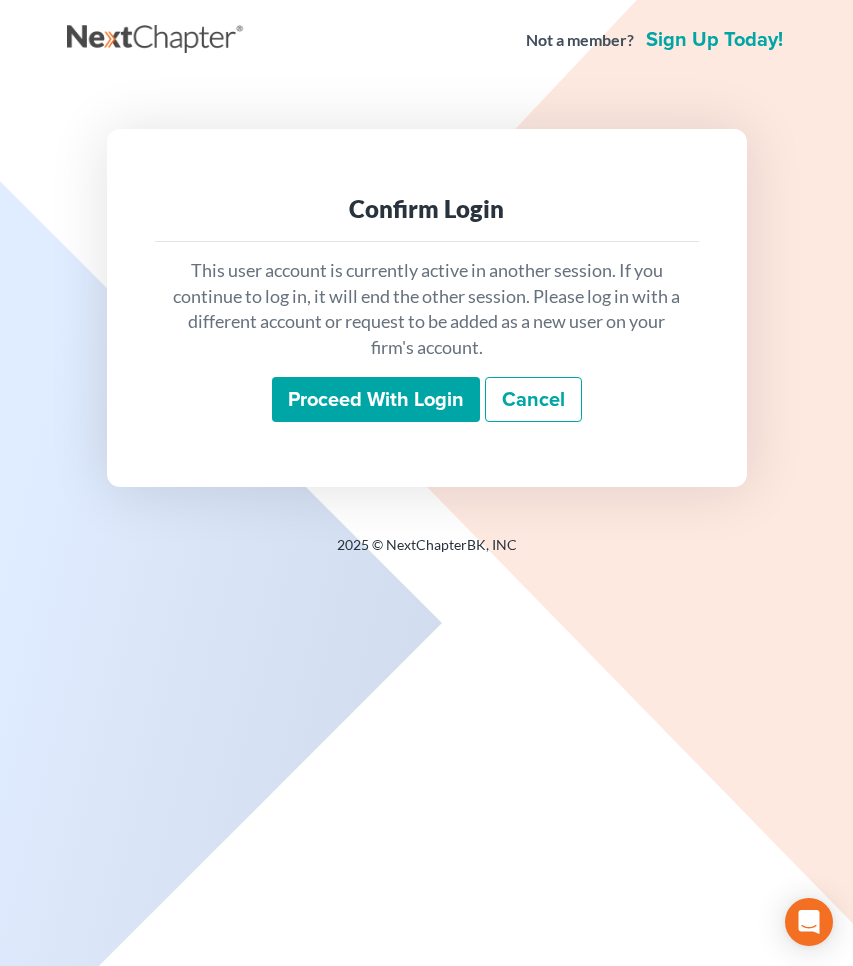 scroll, scrollTop: 0, scrollLeft: 0, axis: both 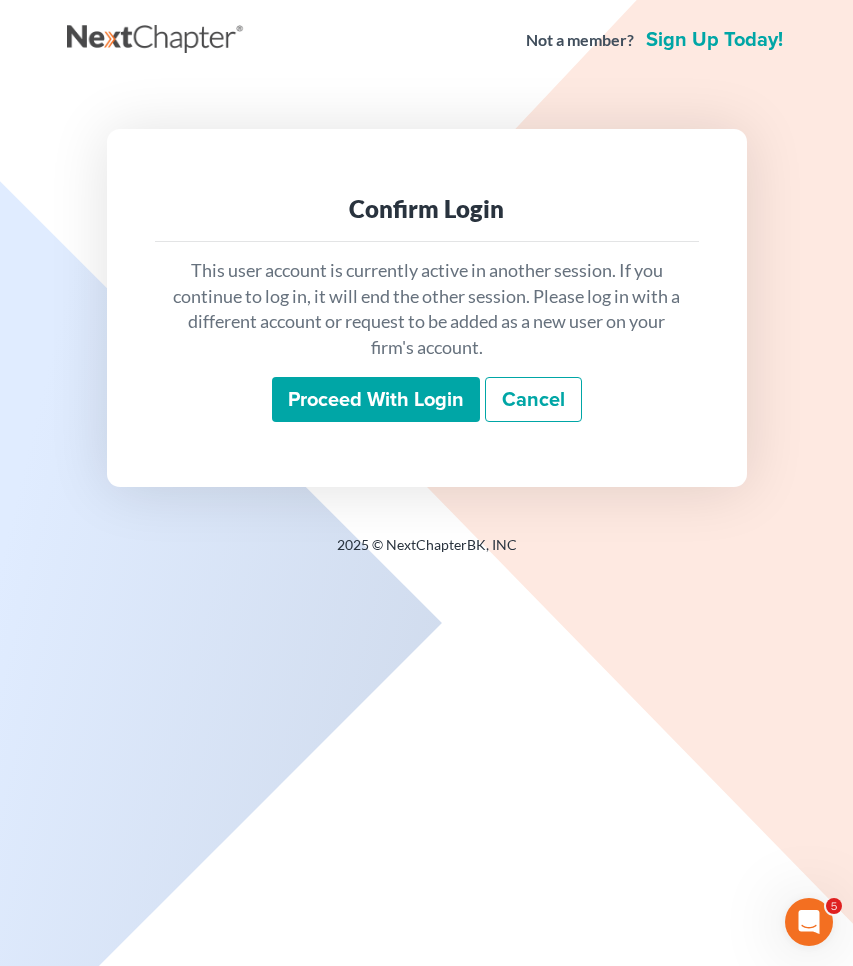 click on "Proceed with login" at bounding box center [376, 400] 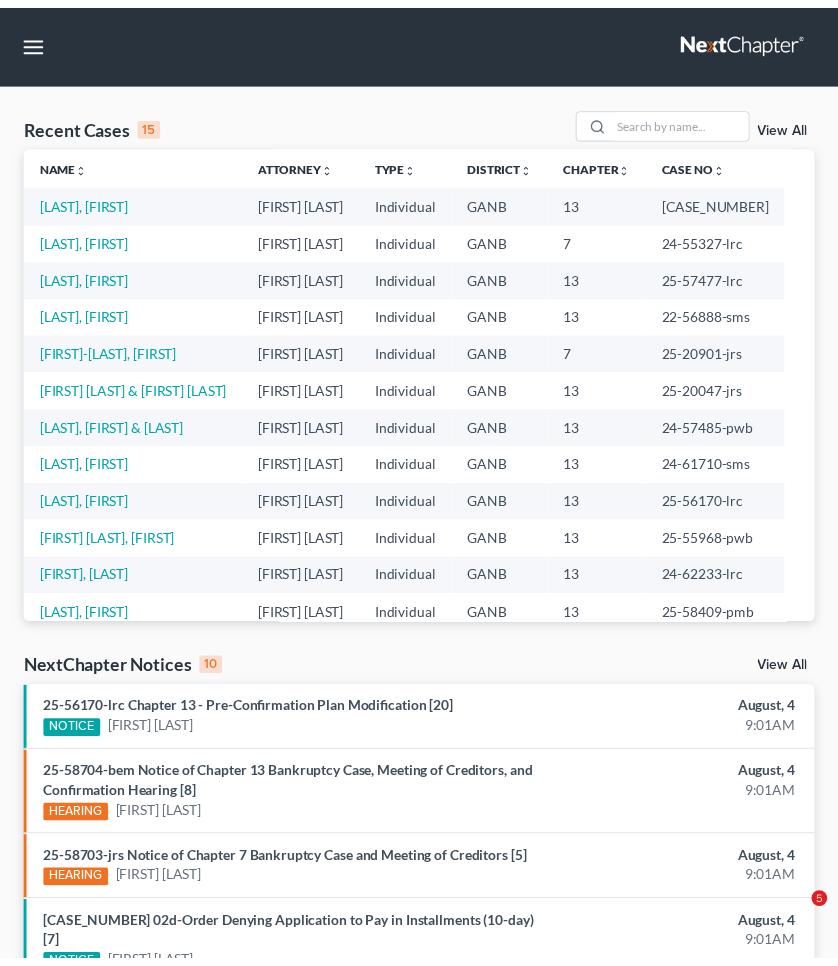 scroll, scrollTop: 0, scrollLeft: 0, axis: both 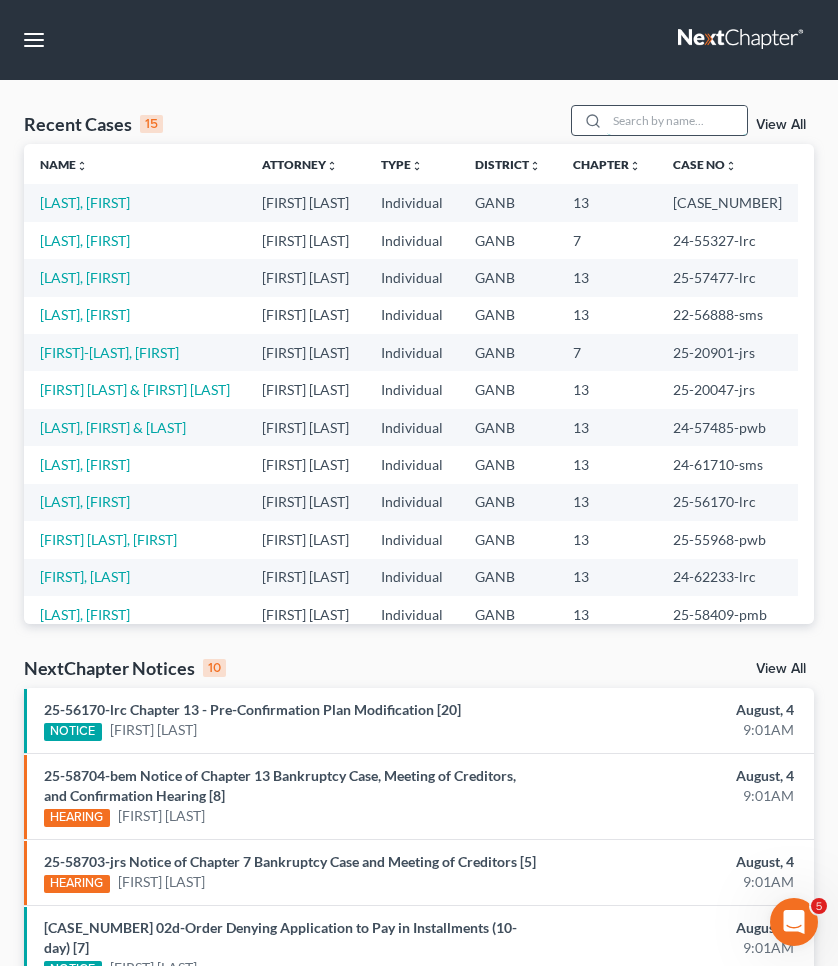 click at bounding box center (677, 120) 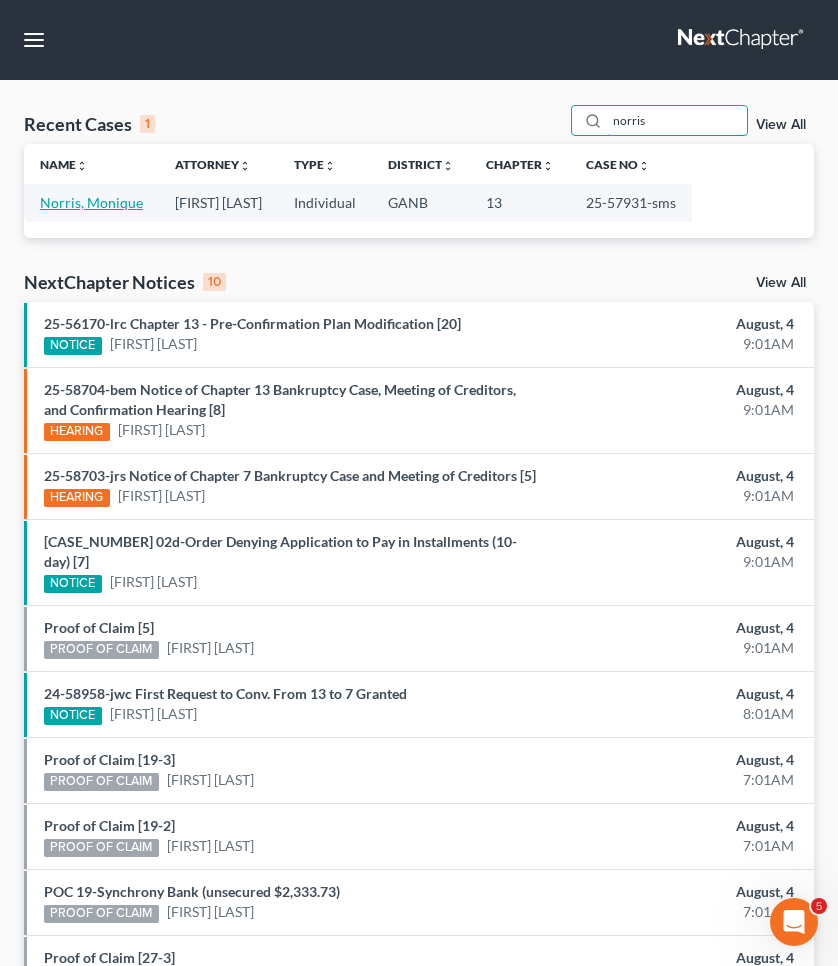 type on "norris" 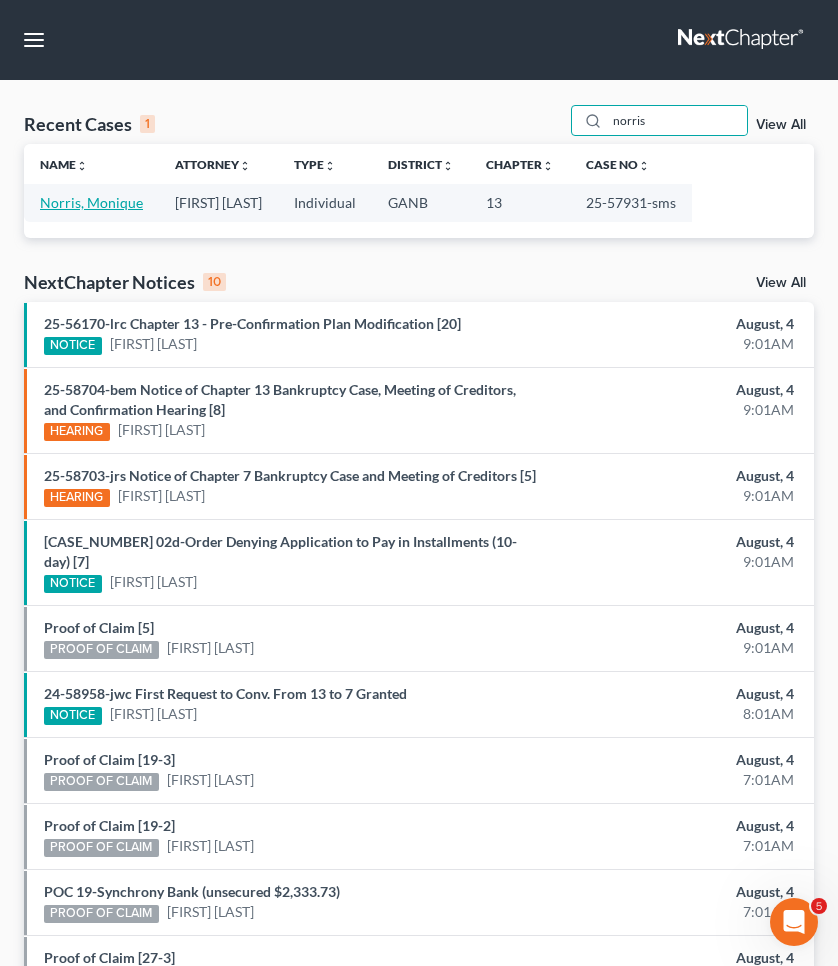 click on "Norris, Monique" at bounding box center (91, 202) 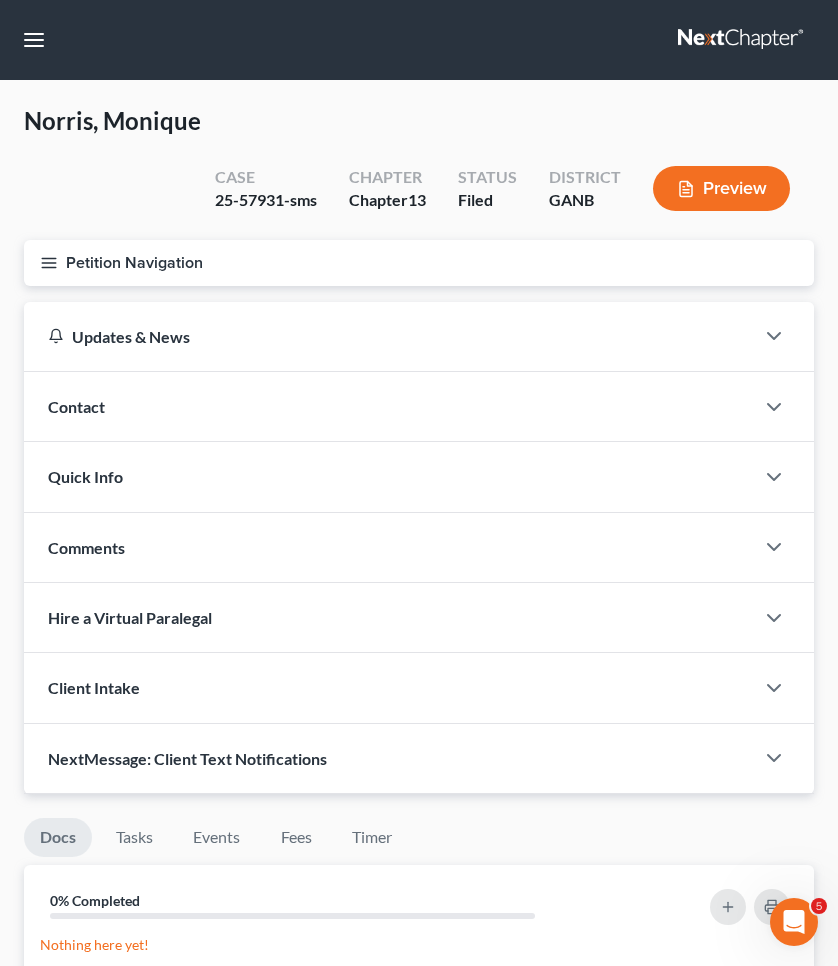 click on "Petition Navigation" at bounding box center [419, 263] 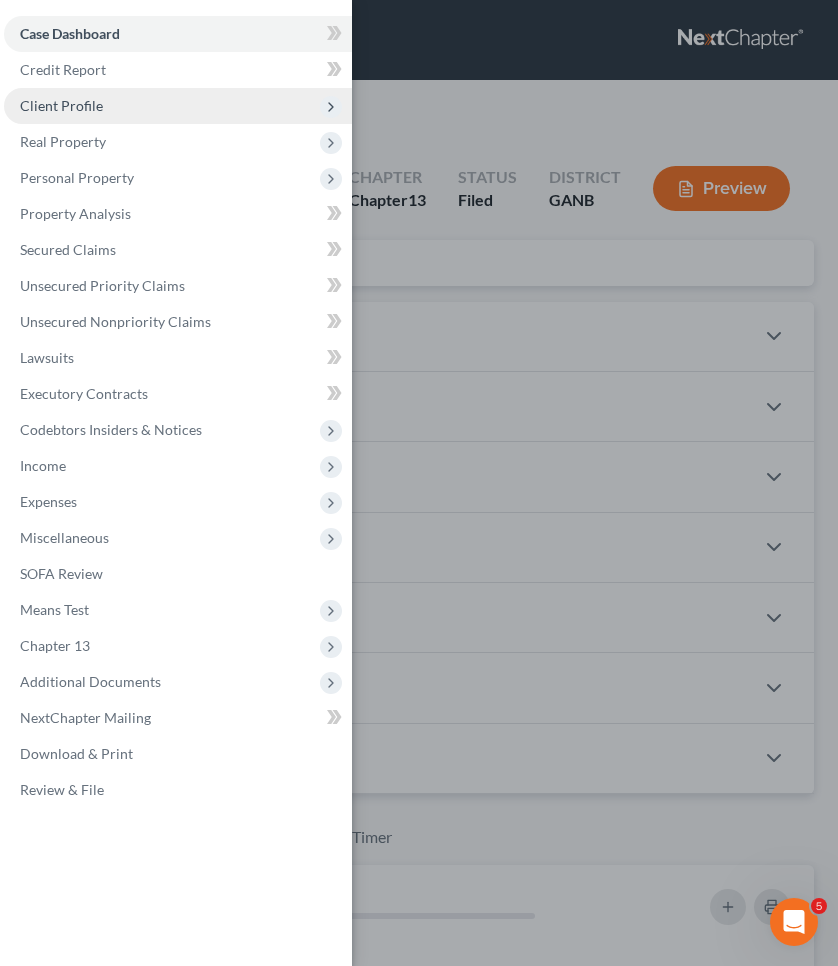click on "Client Profile" at bounding box center (178, 106) 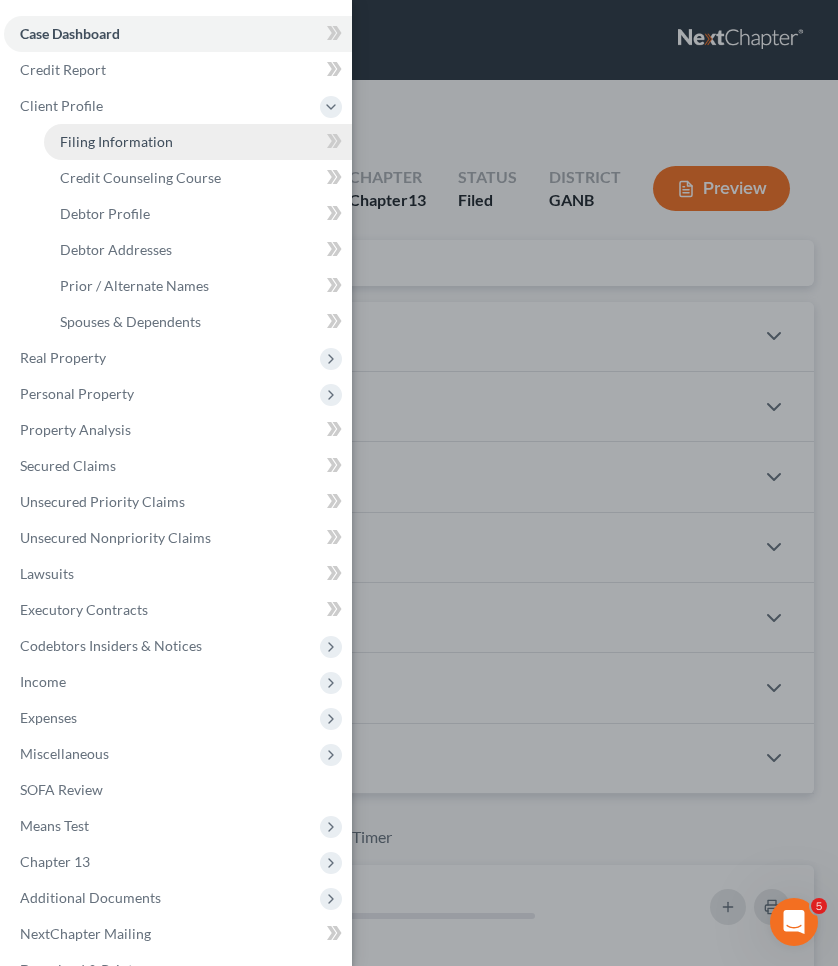 click on "Filing Information" at bounding box center (116, 141) 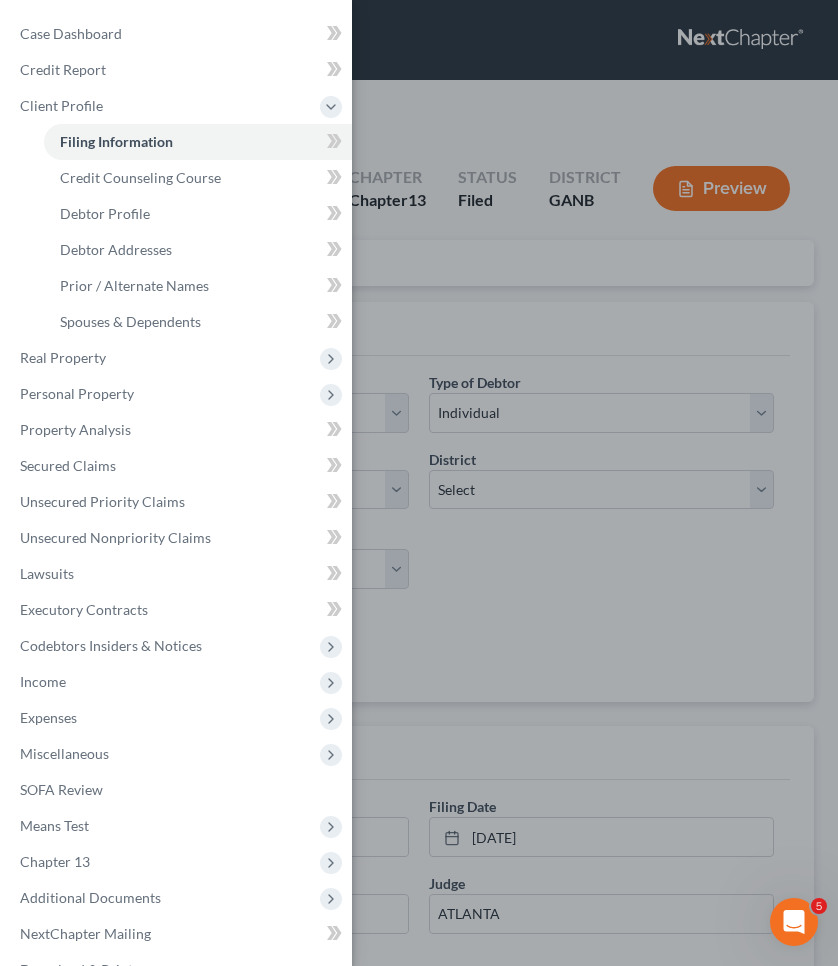 click on "Case Dashboard
Payments
Invoices
Payments
Payments
Credit Report
Client Profile" at bounding box center [419, 483] 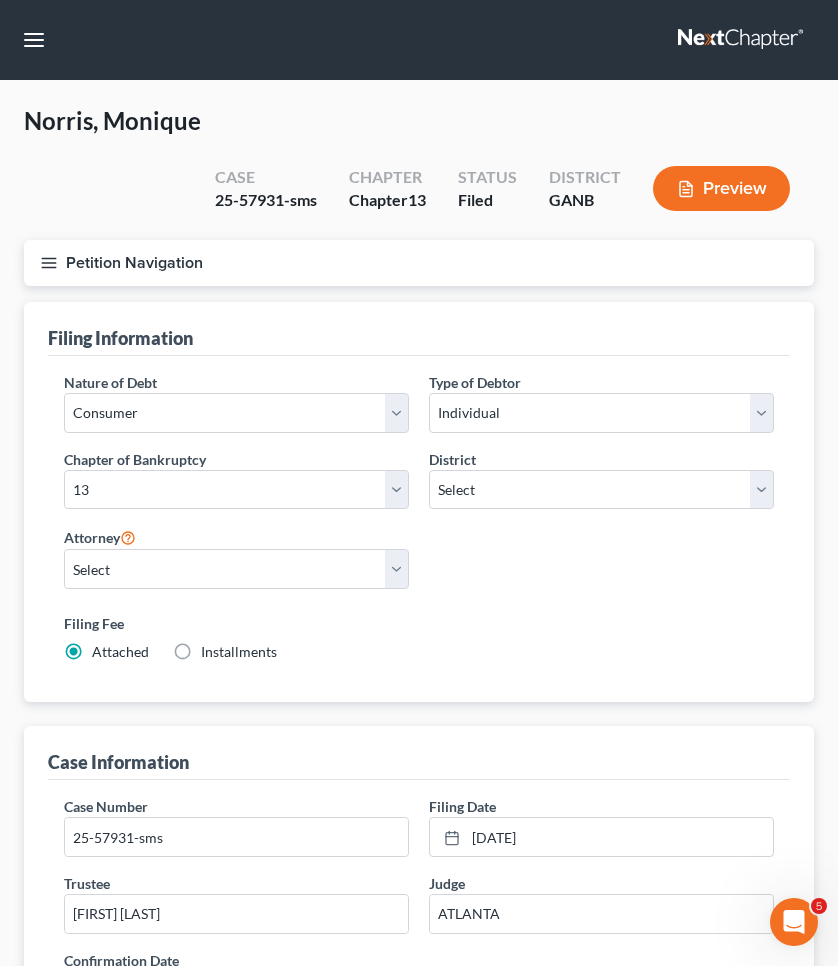 click on "Petition Navigation" at bounding box center [419, 263] 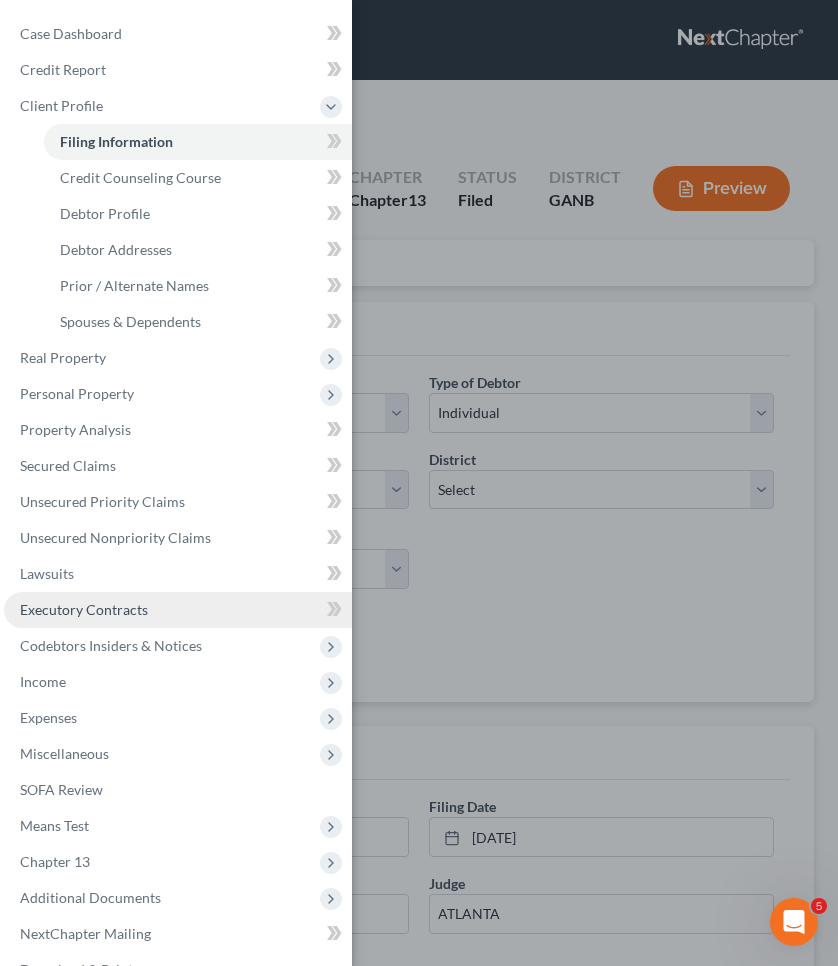 click on "Executory Contracts" at bounding box center (84, 609) 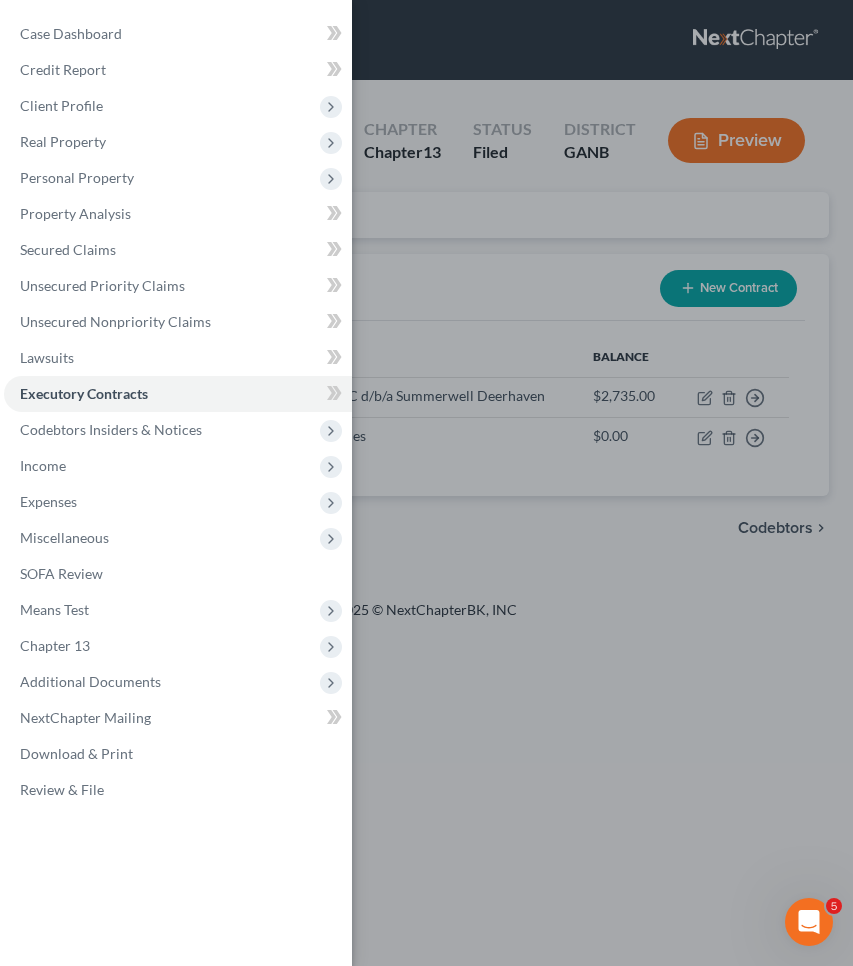 click on "Case Dashboard
Payments
Invoices
Payments
Payments
Credit Report
Client Profile" at bounding box center (426, 483) 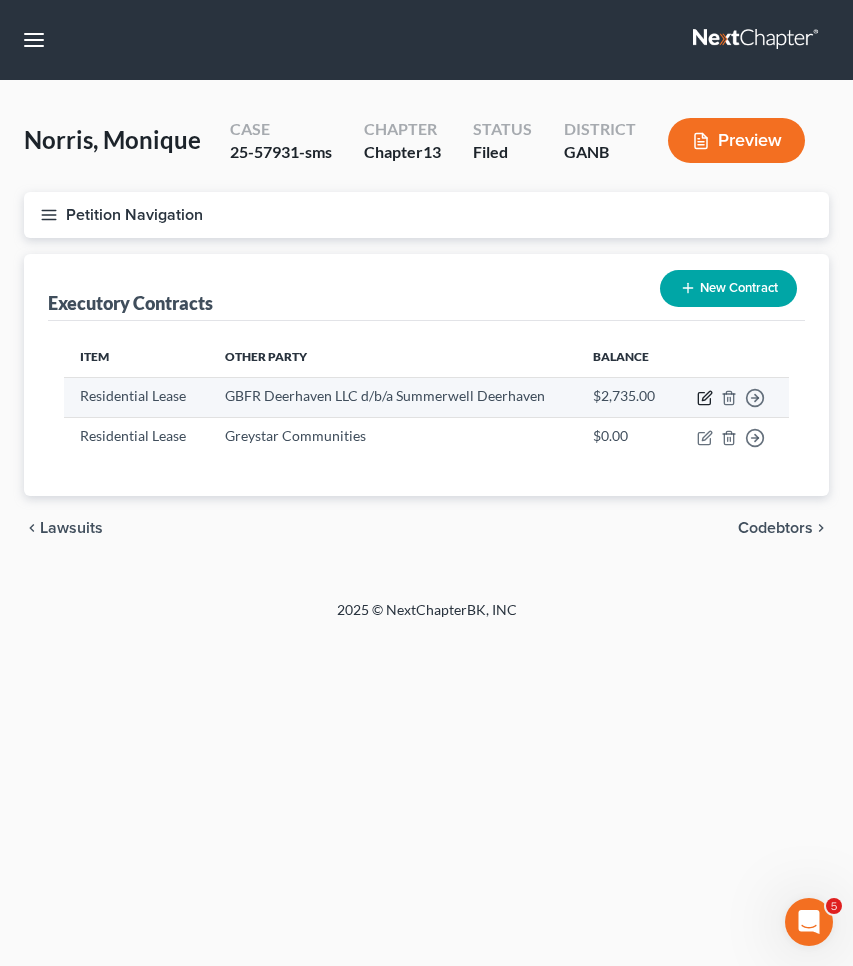click 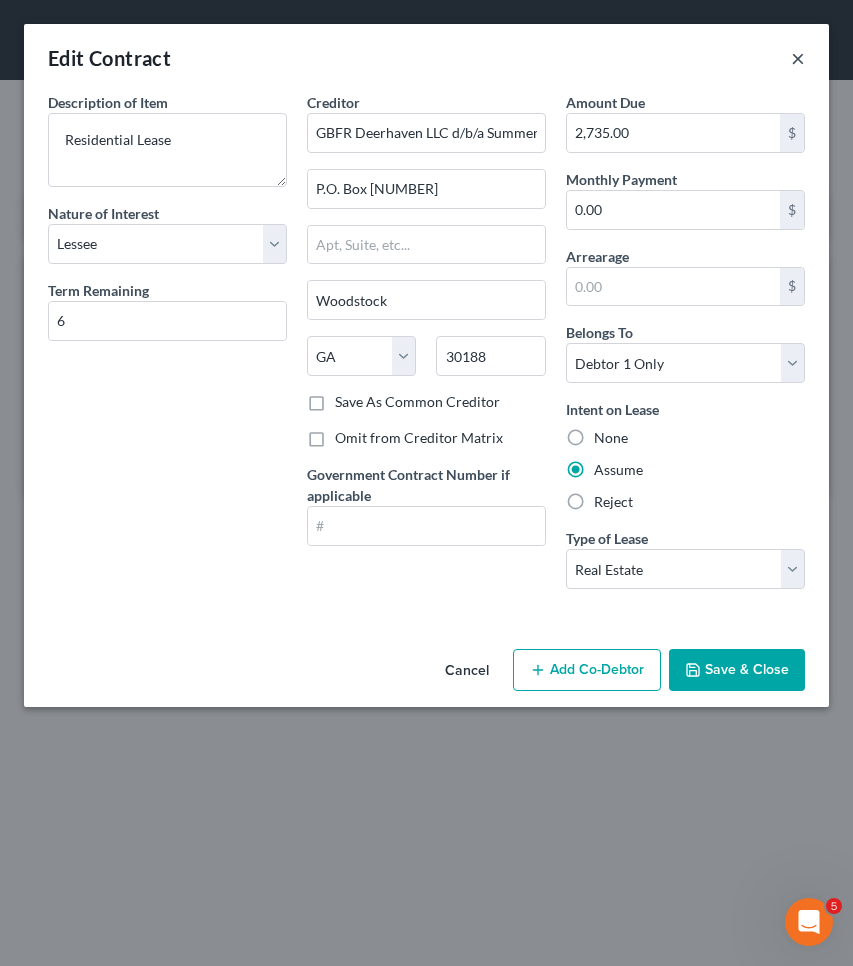 click on "×" at bounding box center (798, 58) 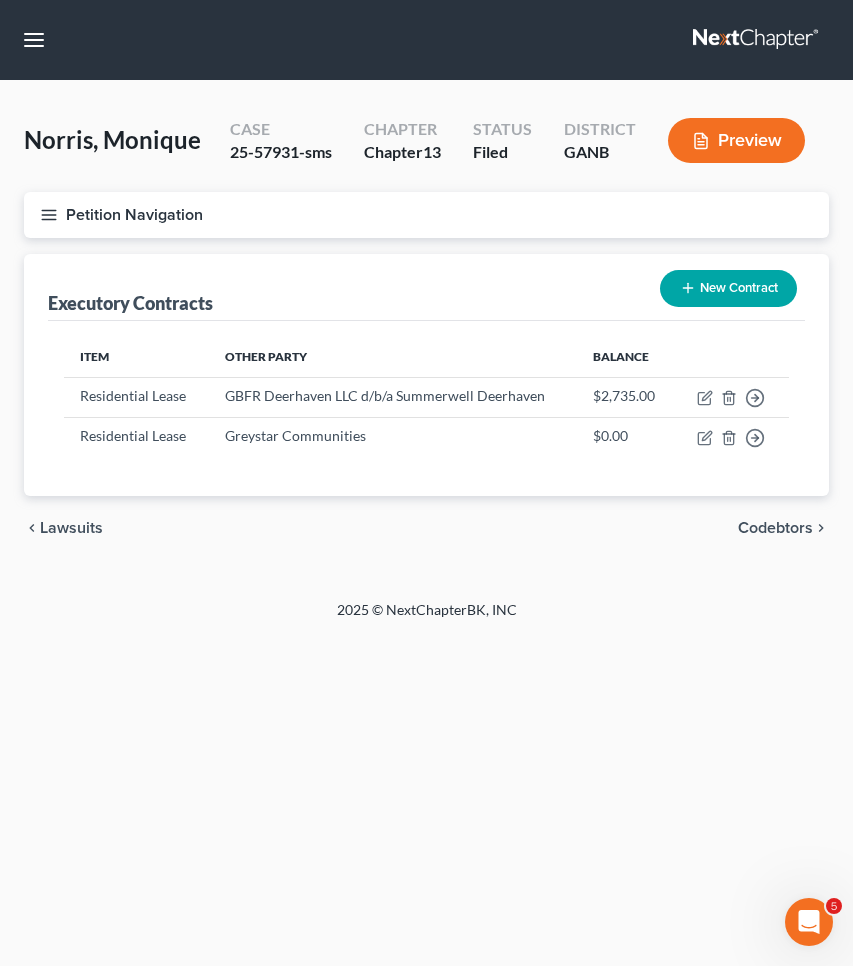 click on "Petition Navigation" at bounding box center [426, 215] 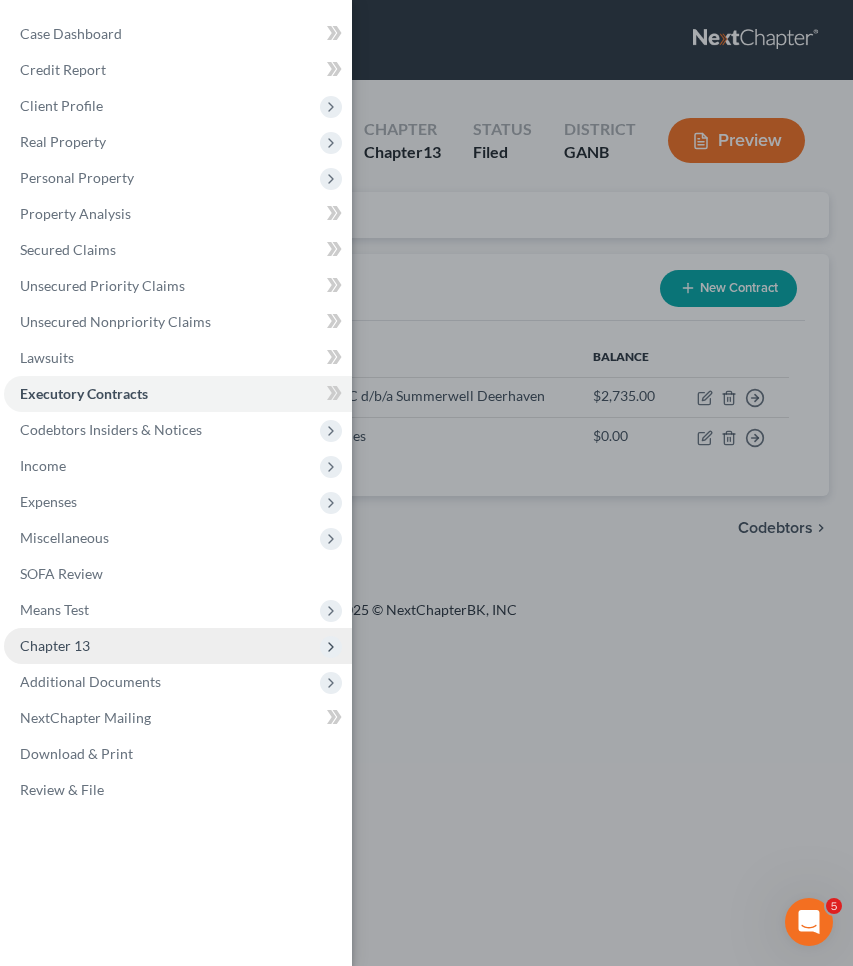 click on "Chapter 13" at bounding box center [55, 645] 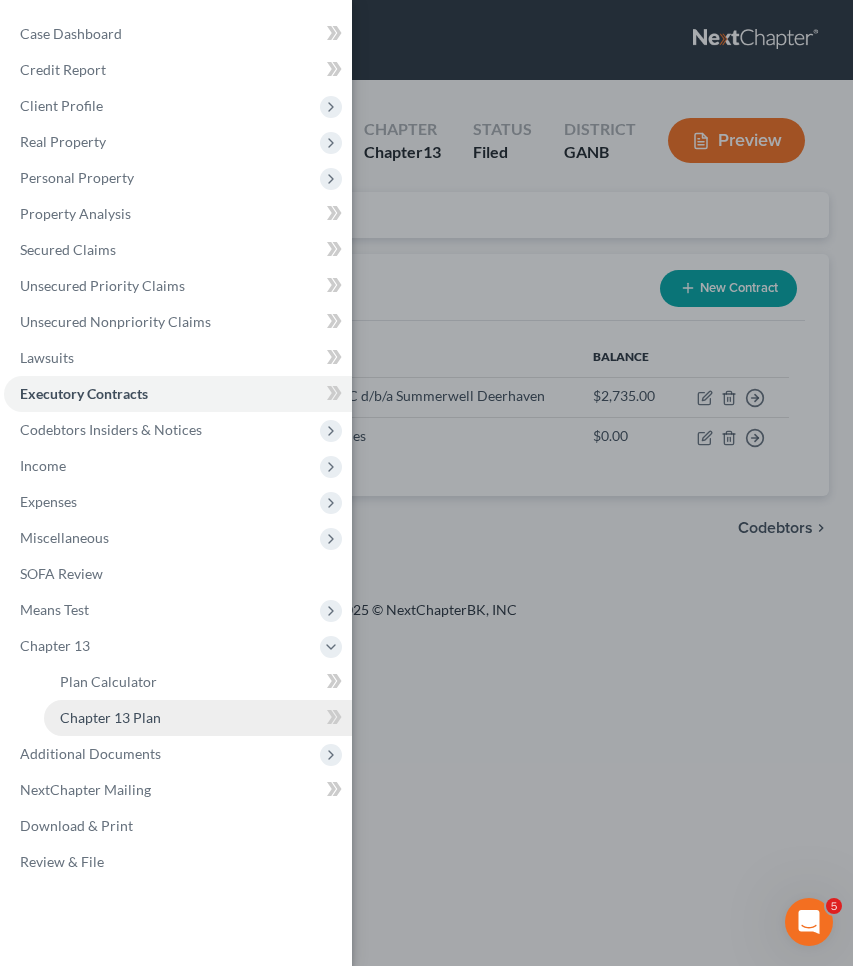 click on "Chapter 13 Plan" at bounding box center (110, 717) 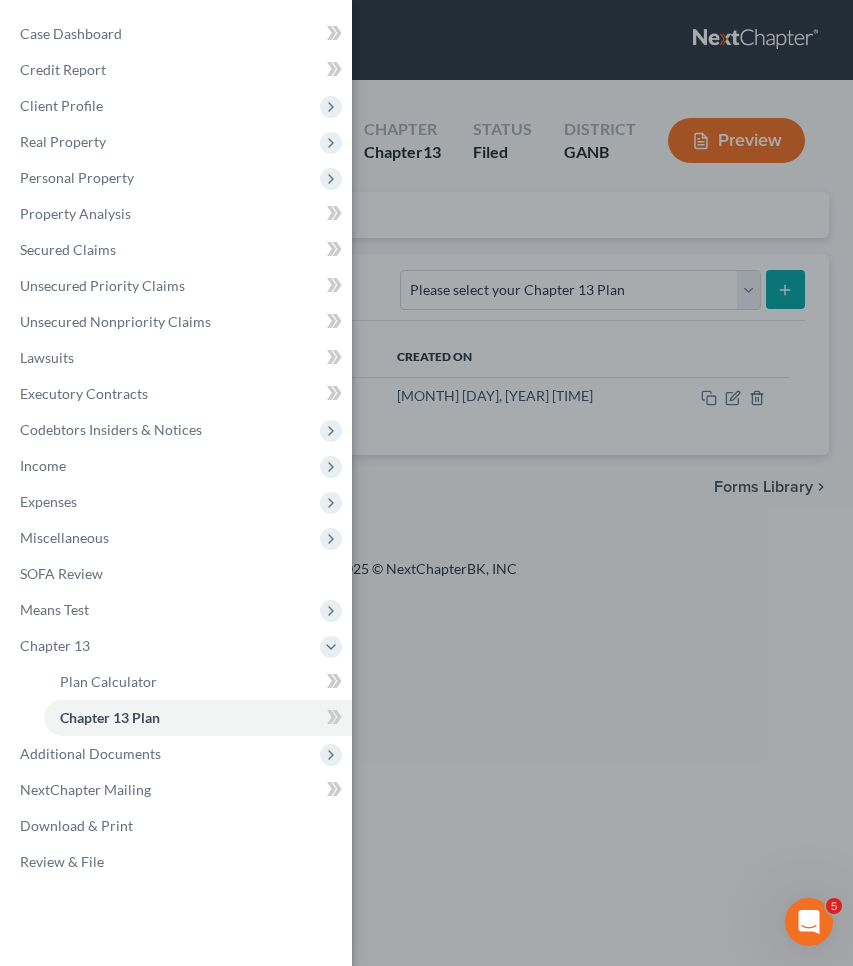 click on "Case Dashboard
Payments
Invoices
Payments
Payments
Credit Report
Client Profile" at bounding box center (426, 483) 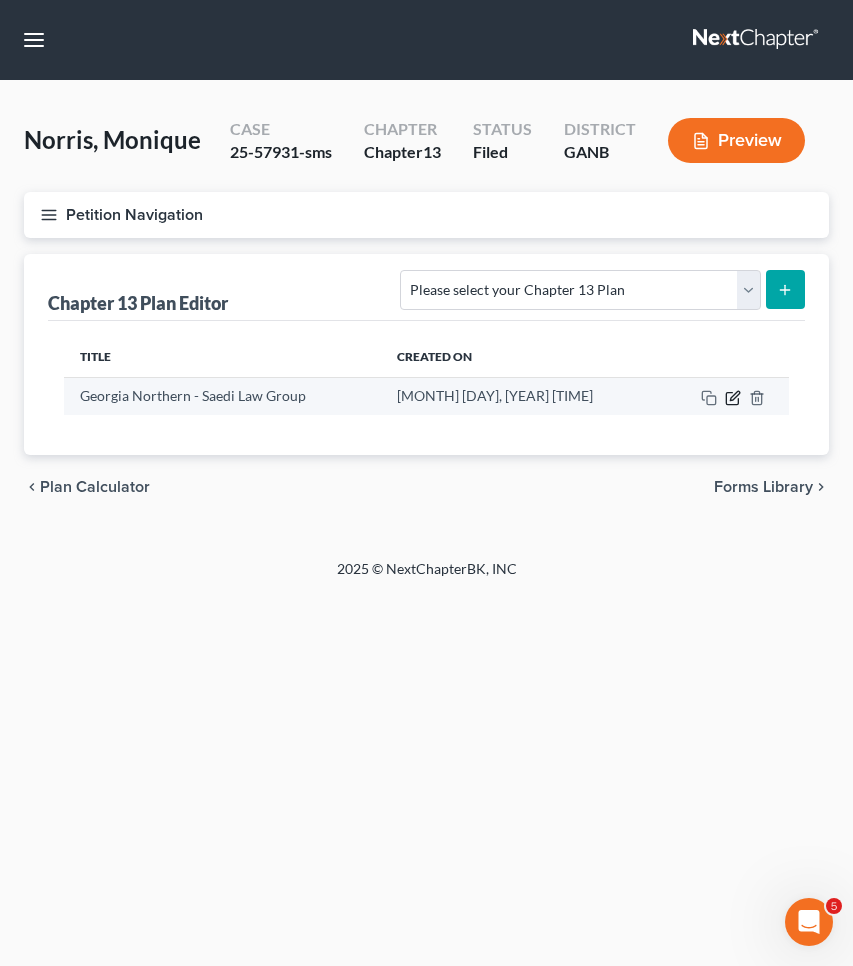 click 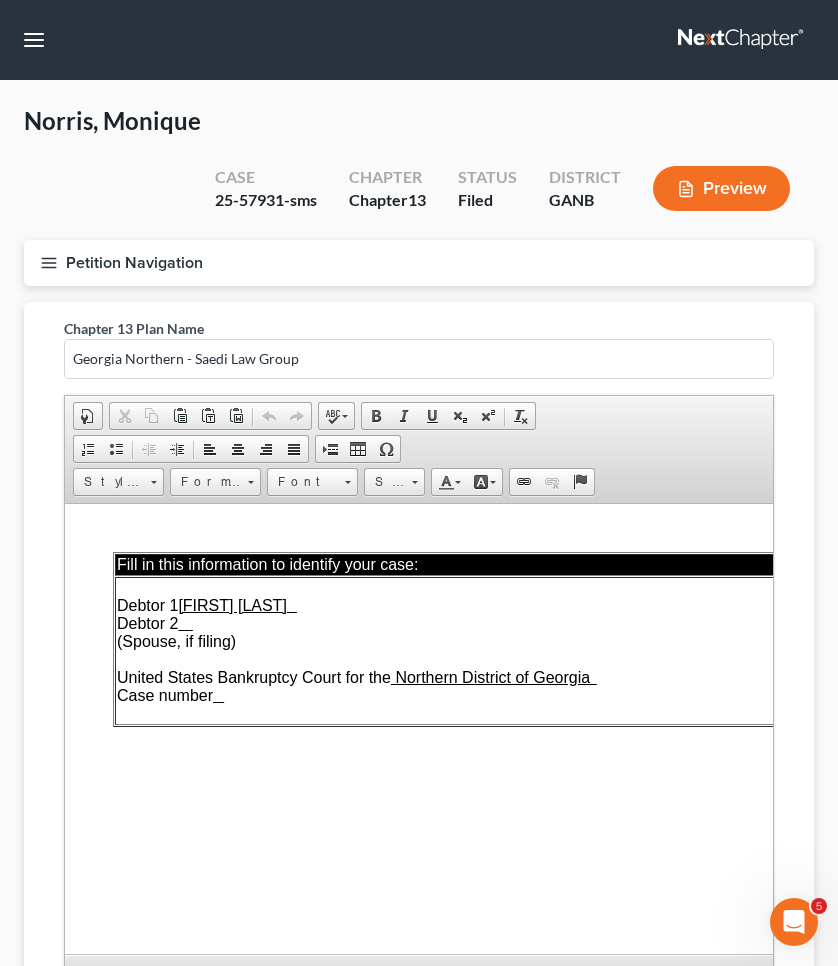 scroll, scrollTop: 0, scrollLeft: 0, axis: both 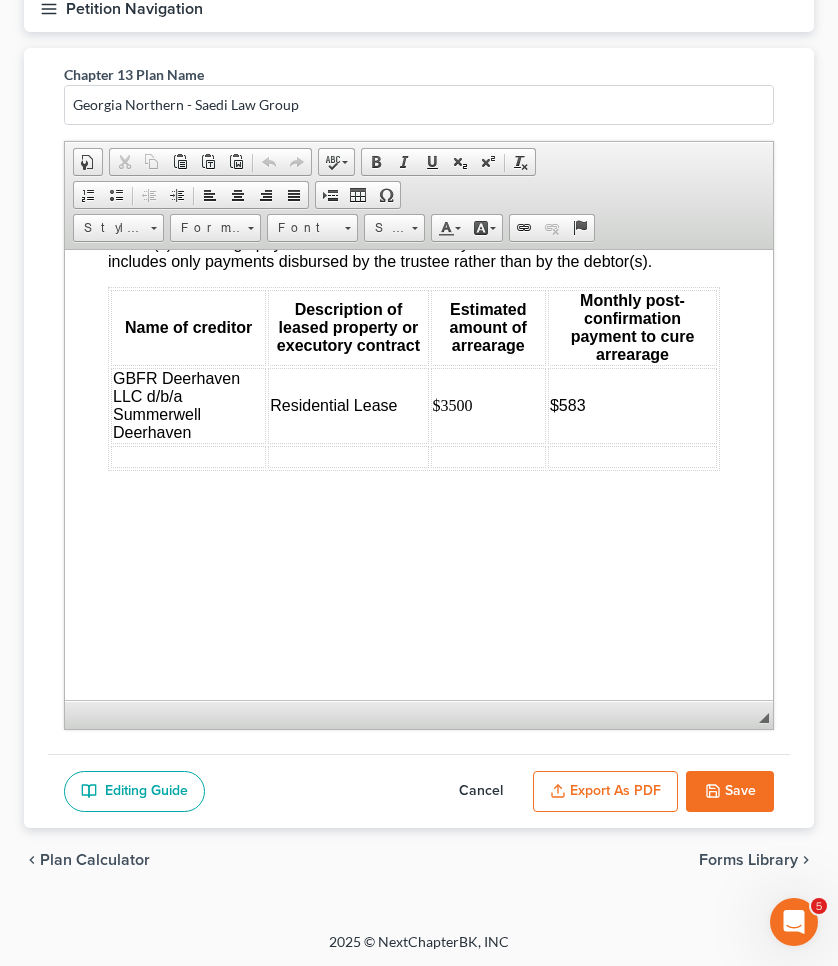 click on "Cancel" at bounding box center [481, 792] 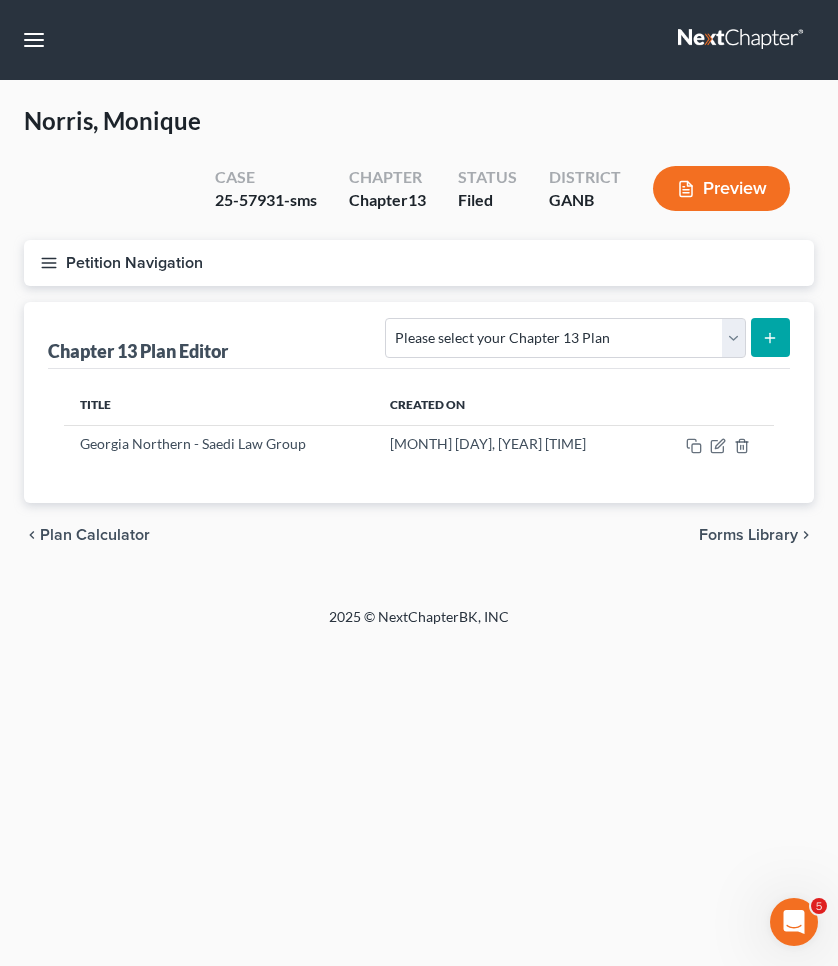 scroll, scrollTop: 0, scrollLeft: 0, axis: both 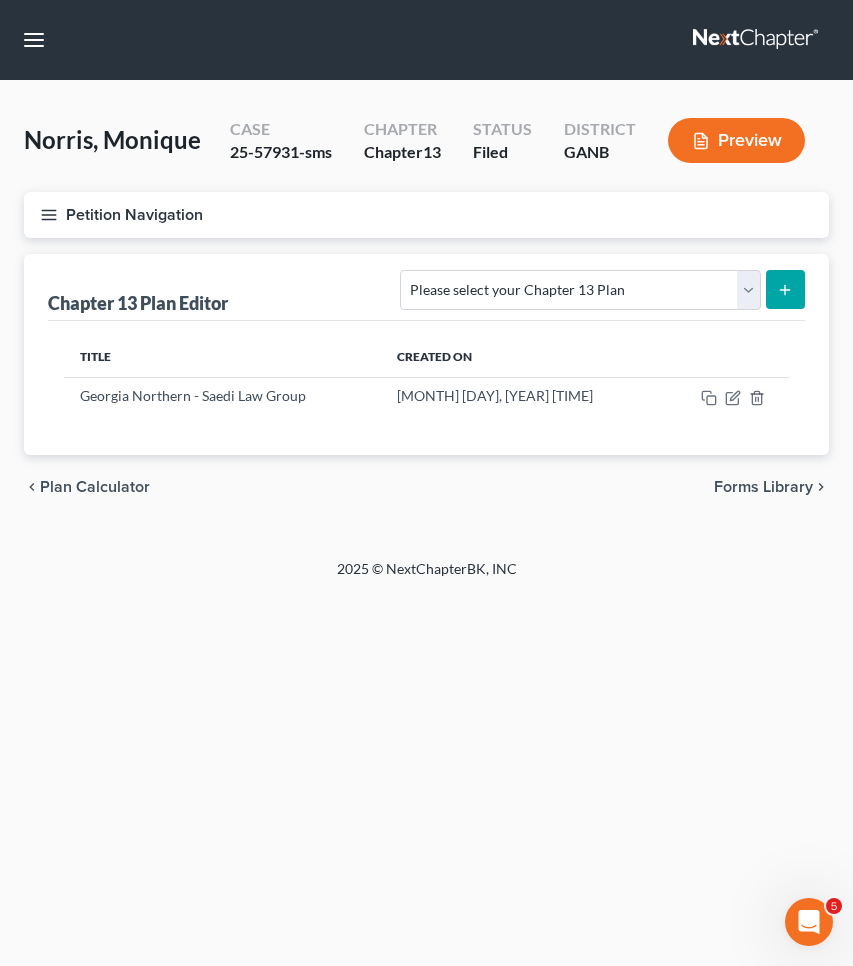click 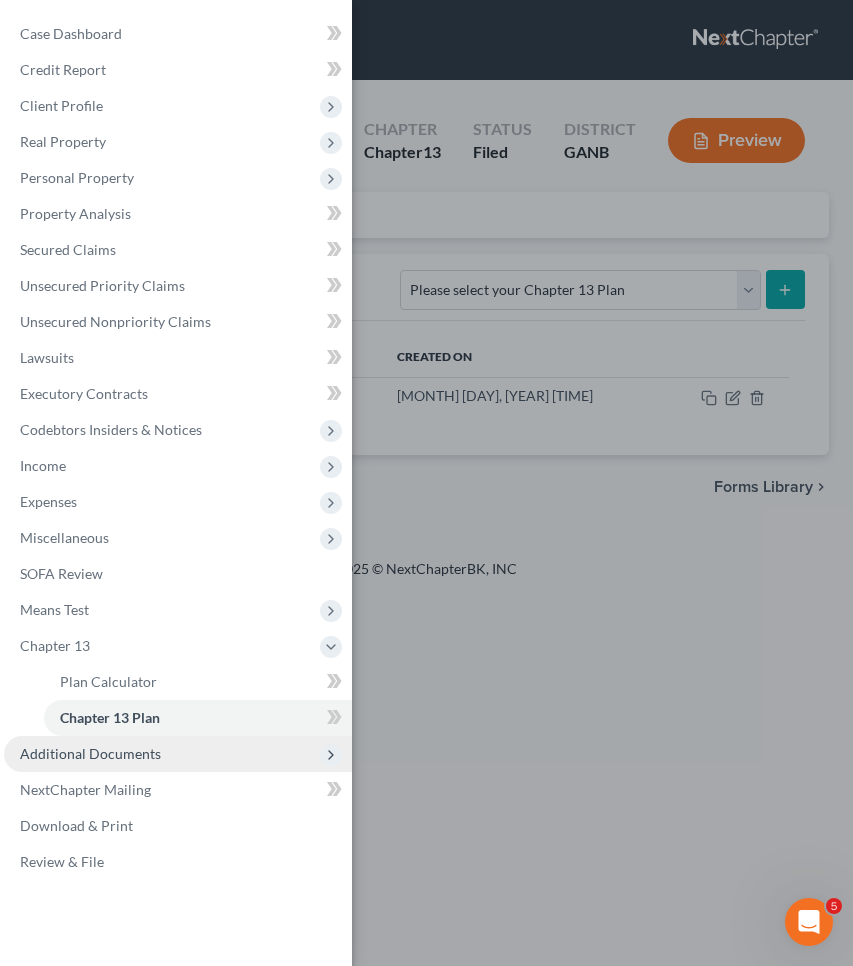 click on "Additional Documents" at bounding box center (90, 753) 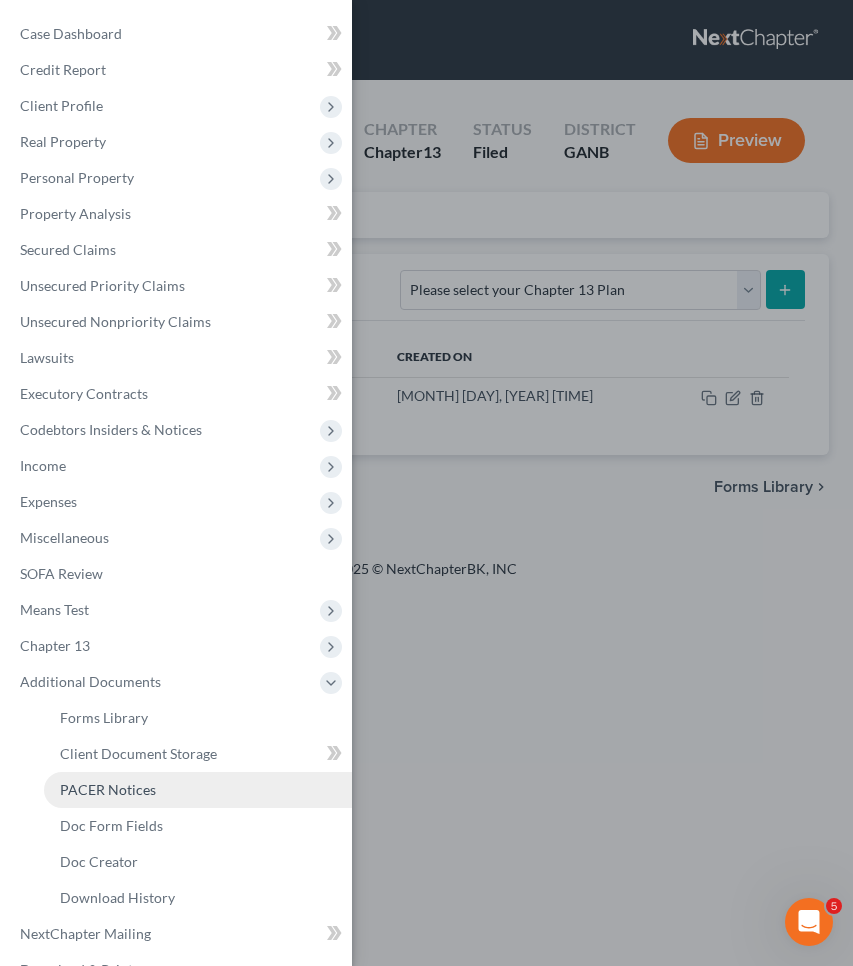 click on "PACER Notices" at bounding box center [108, 789] 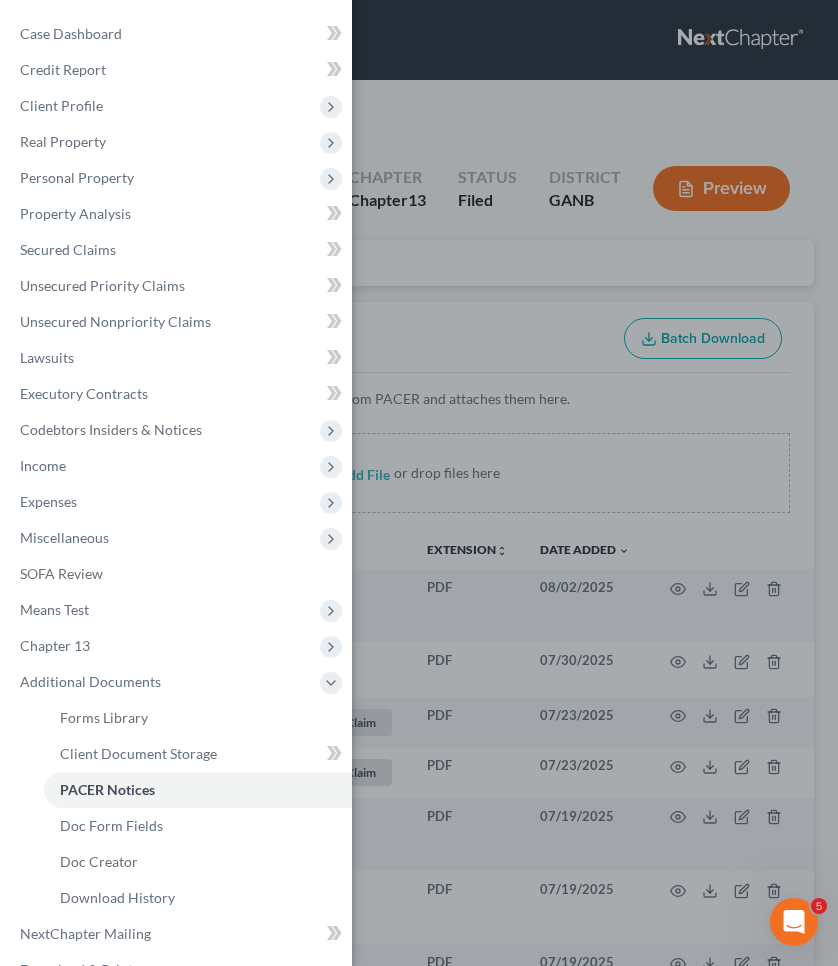 click on "Case Dashboard
Payments
Invoices
Payments
Payments
Credit Report
Client Profile" at bounding box center (419, 483) 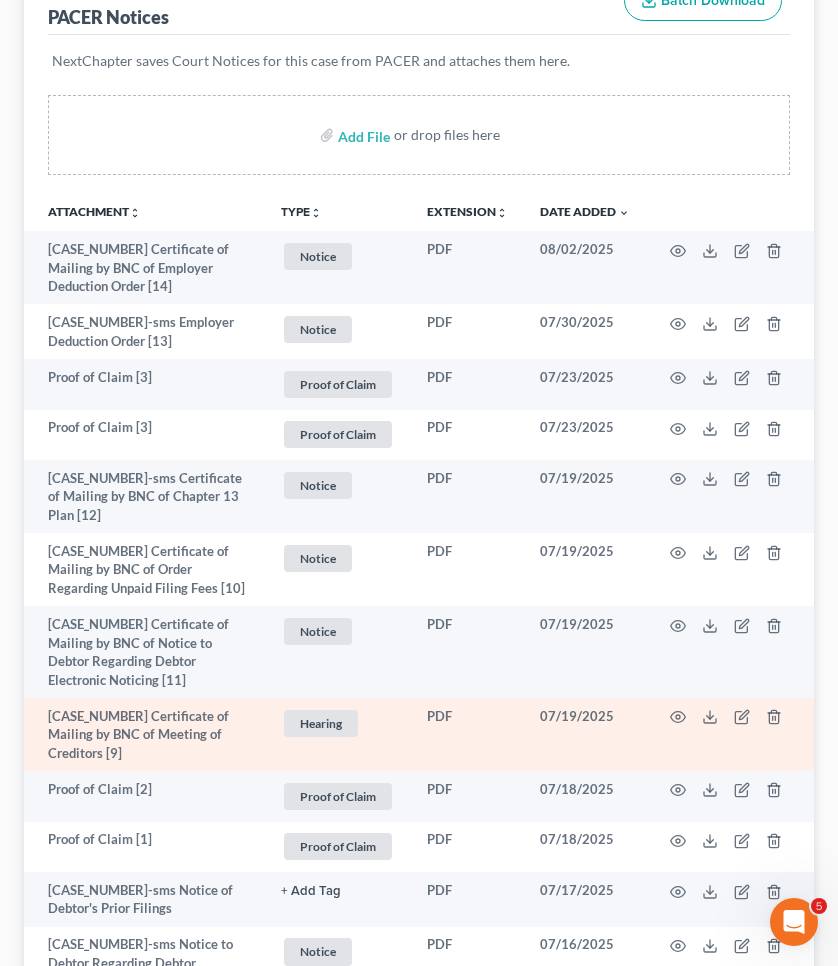 scroll, scrollTop: 339, scrollLeft: 0, axis: vertical 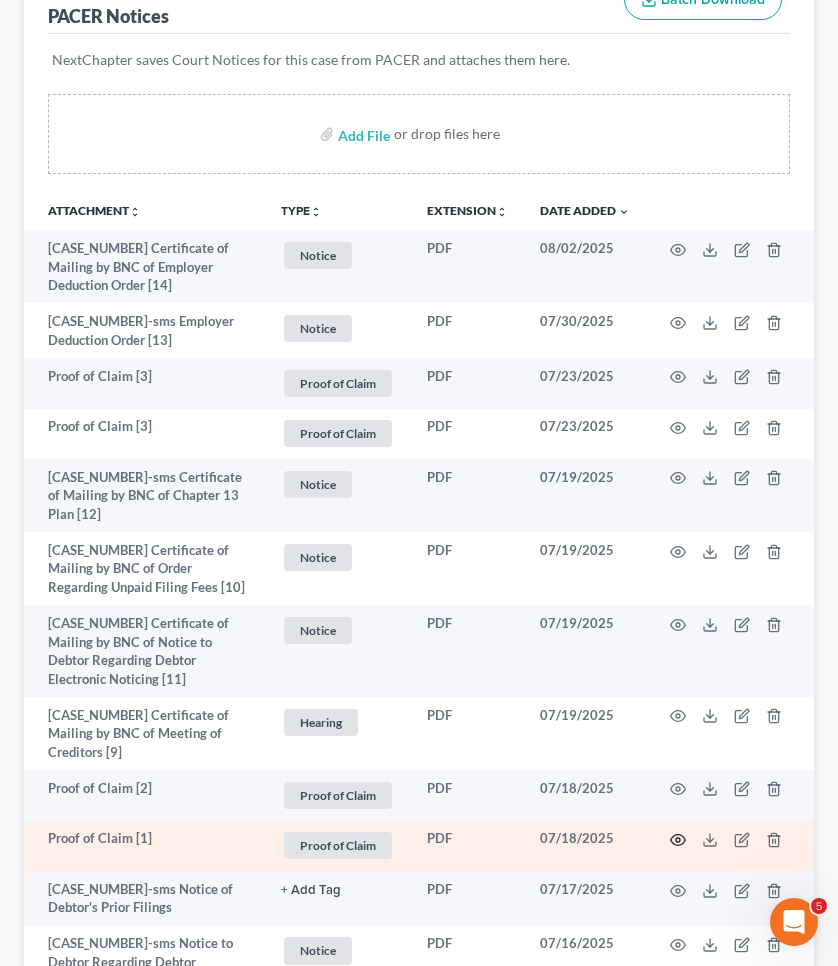 click 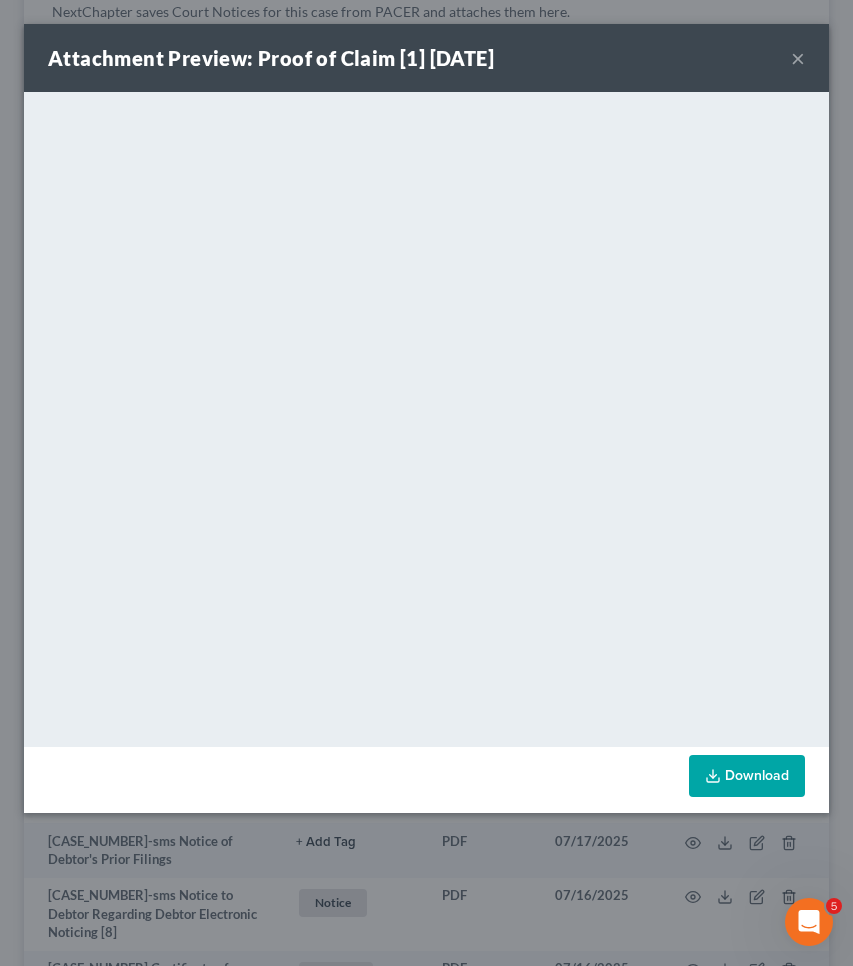 click on "×" at bounding box center [798, 58] 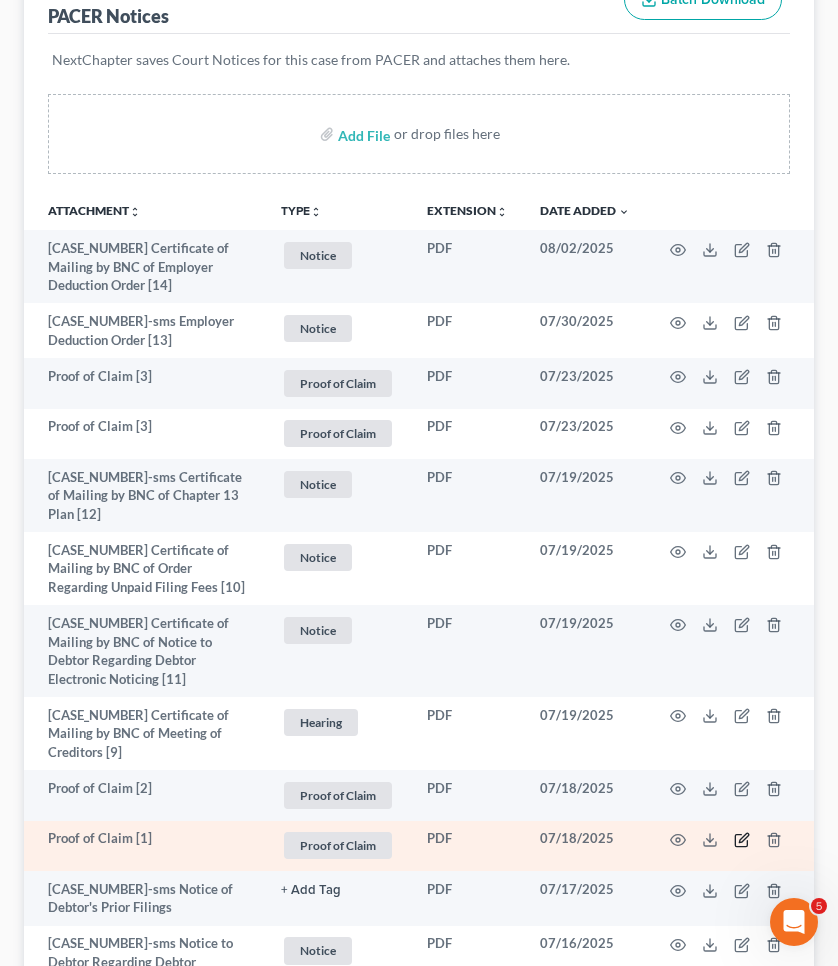 click 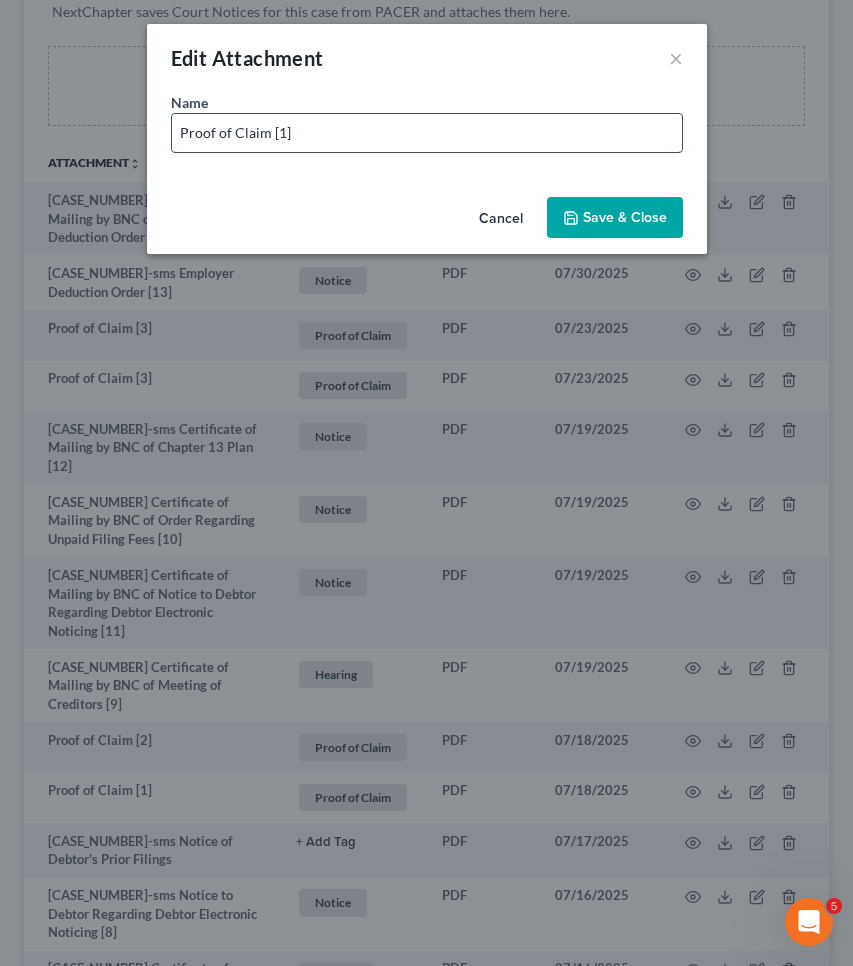 click on "Proof of Claim [1]" at bounding box center (427, 133) 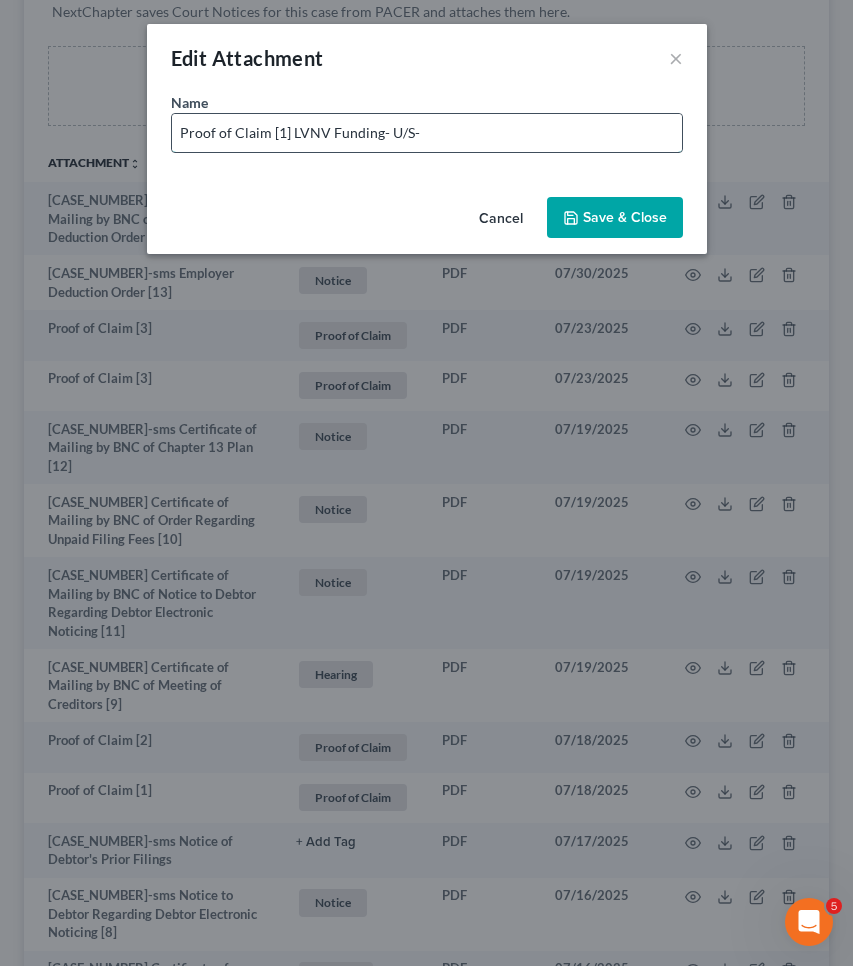 paste on "649.12" 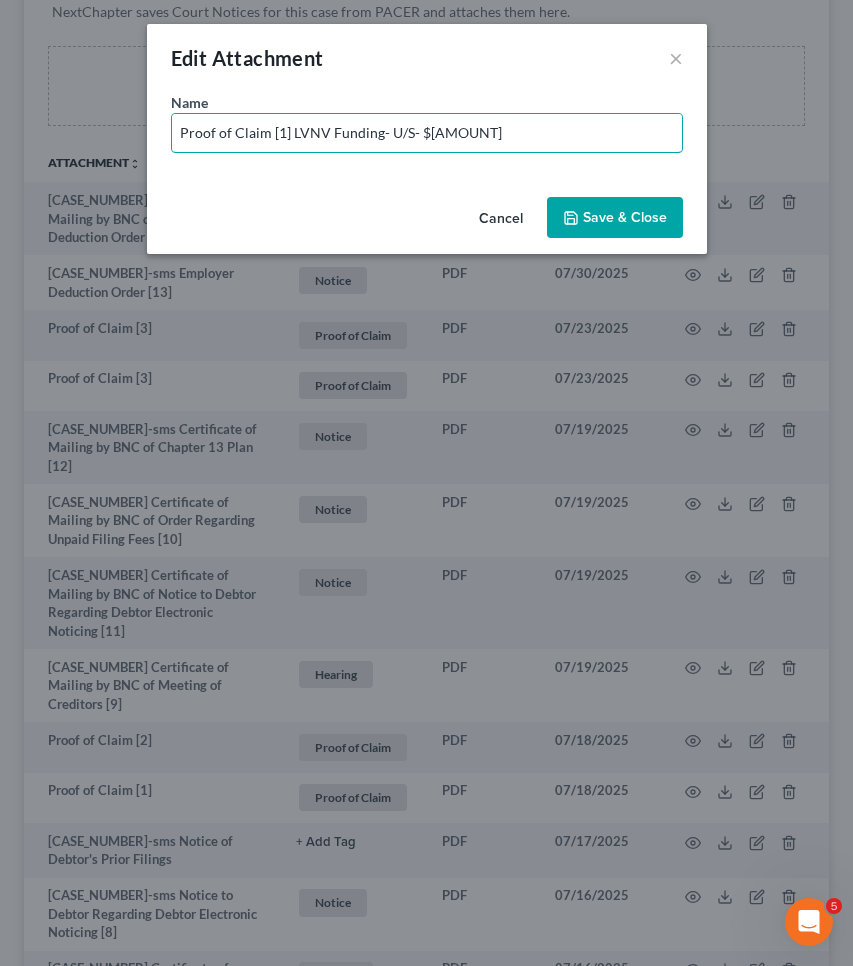 drag, startPoint x: 267, startPoint y: 134, endPoint x: 101, endPoint y: 117, distance: 166.86821 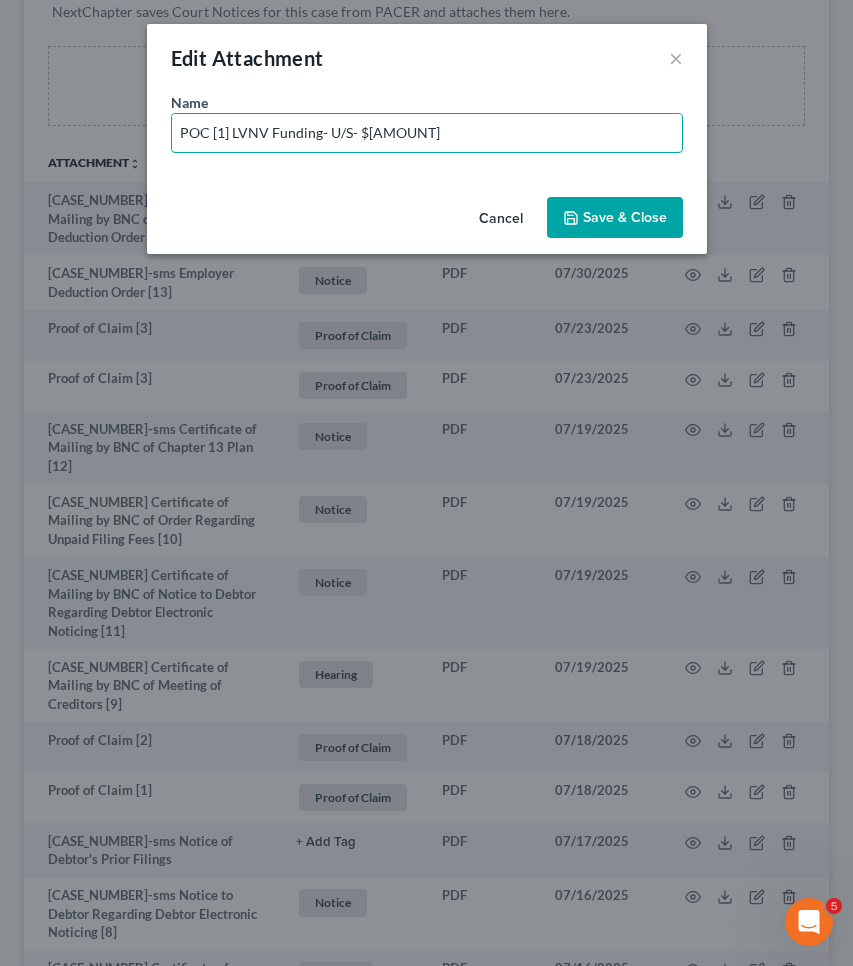 type on "POC [1] LVNV Funding- U/S- $[AMOUNT]" 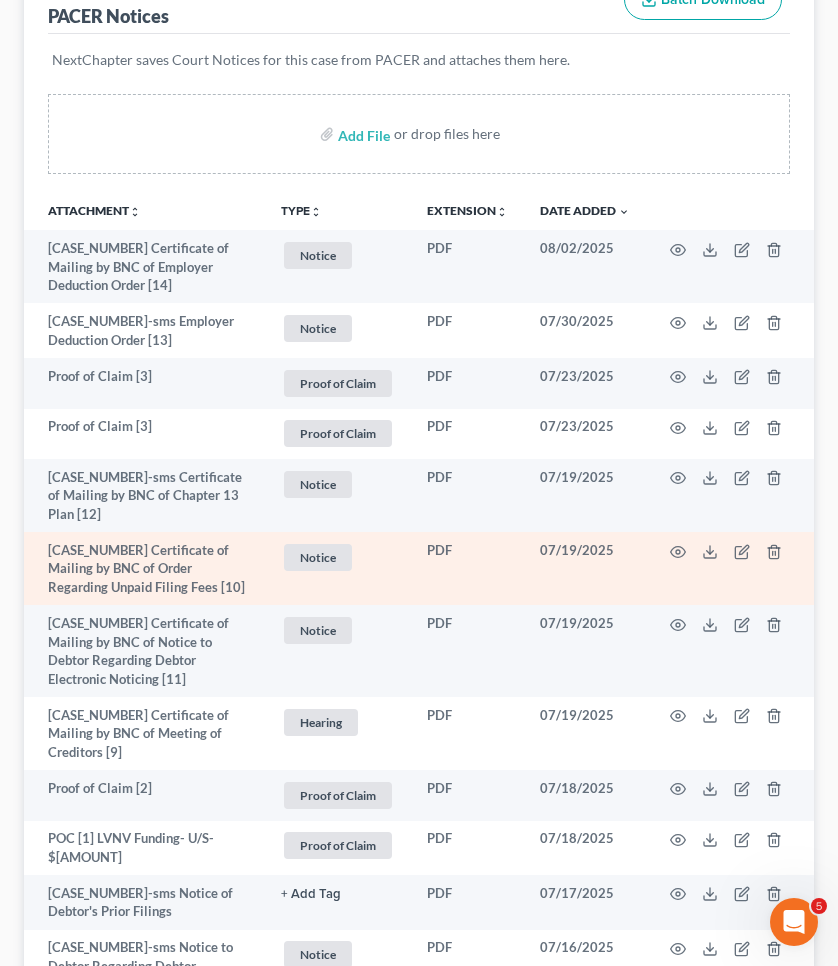scroll, scrollTop: 382, scrollLeft: 0, axis: vertical 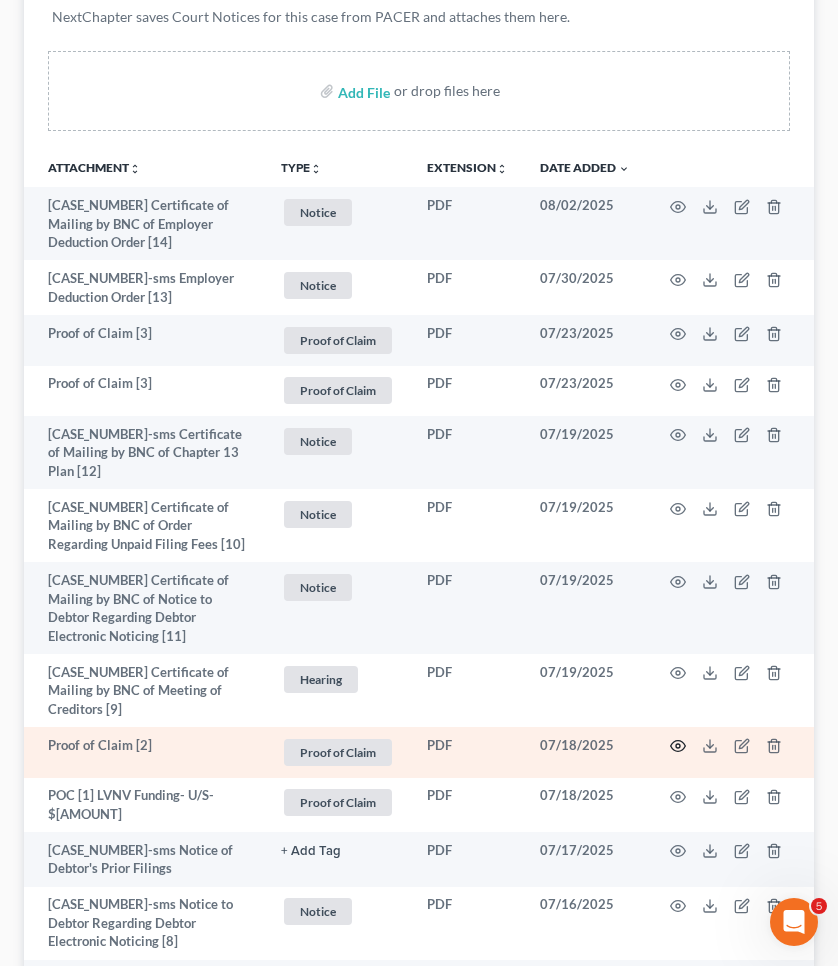 click 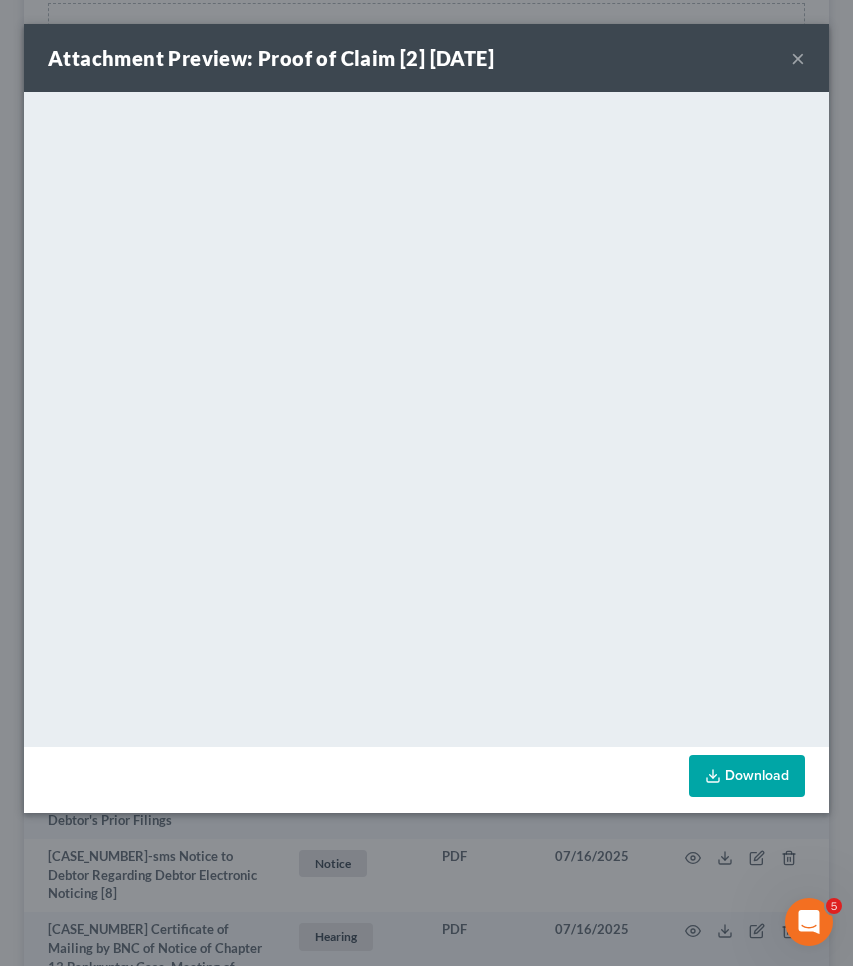 click on "×" at bounding box center (798, 58) 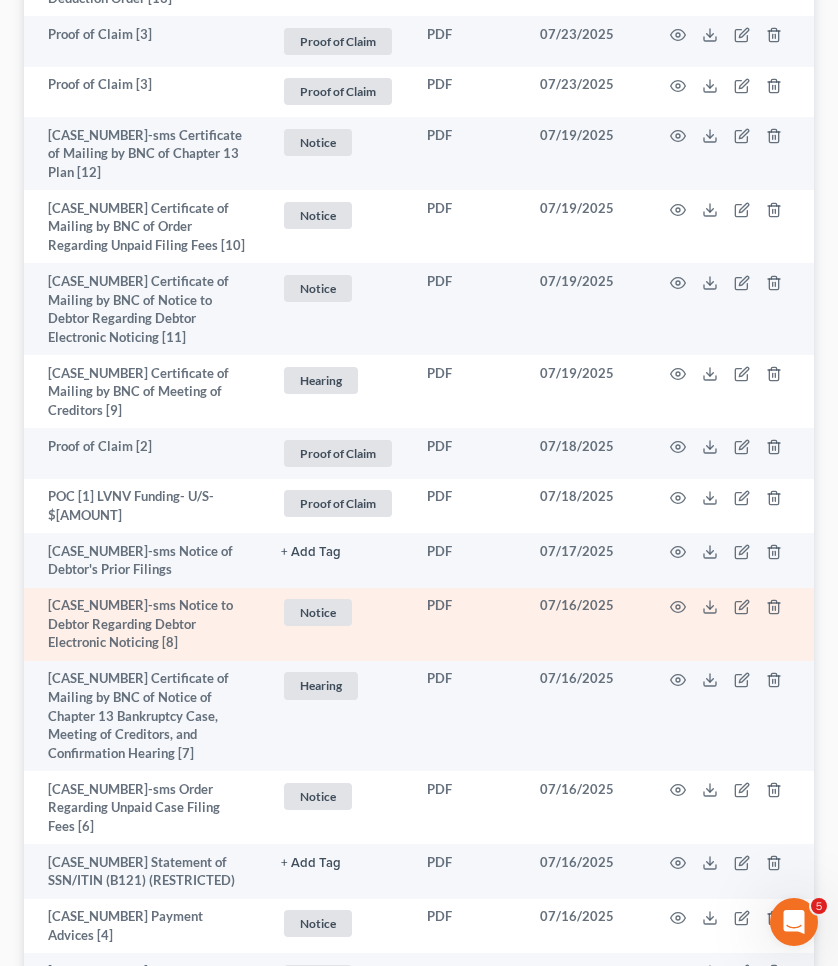 scroll, scrollTop: 678, scrollLeft: 0, axis: vertical 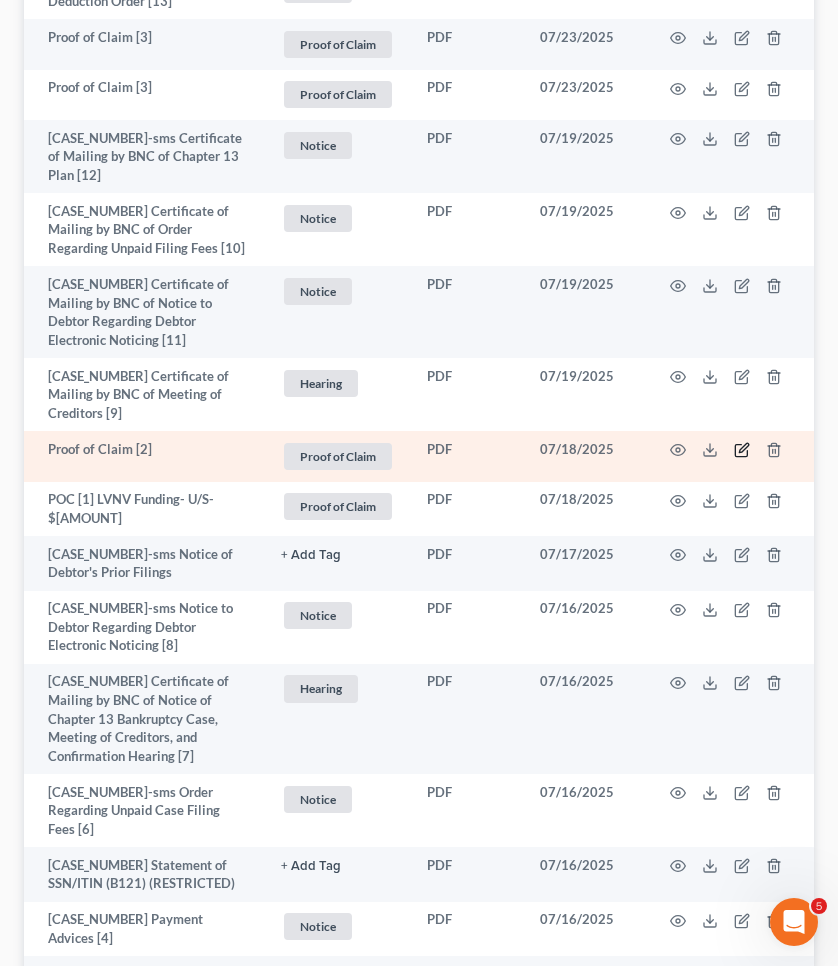 click 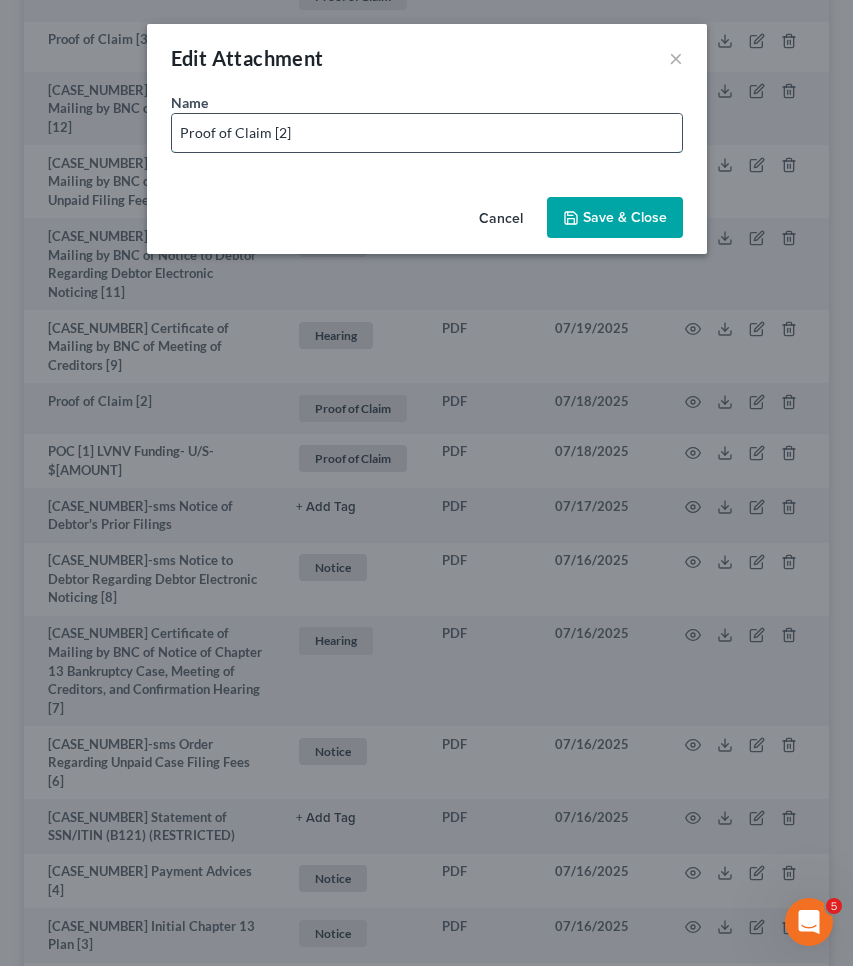 click on "Proof of Claim [2]" at bounding box center (427, 133) 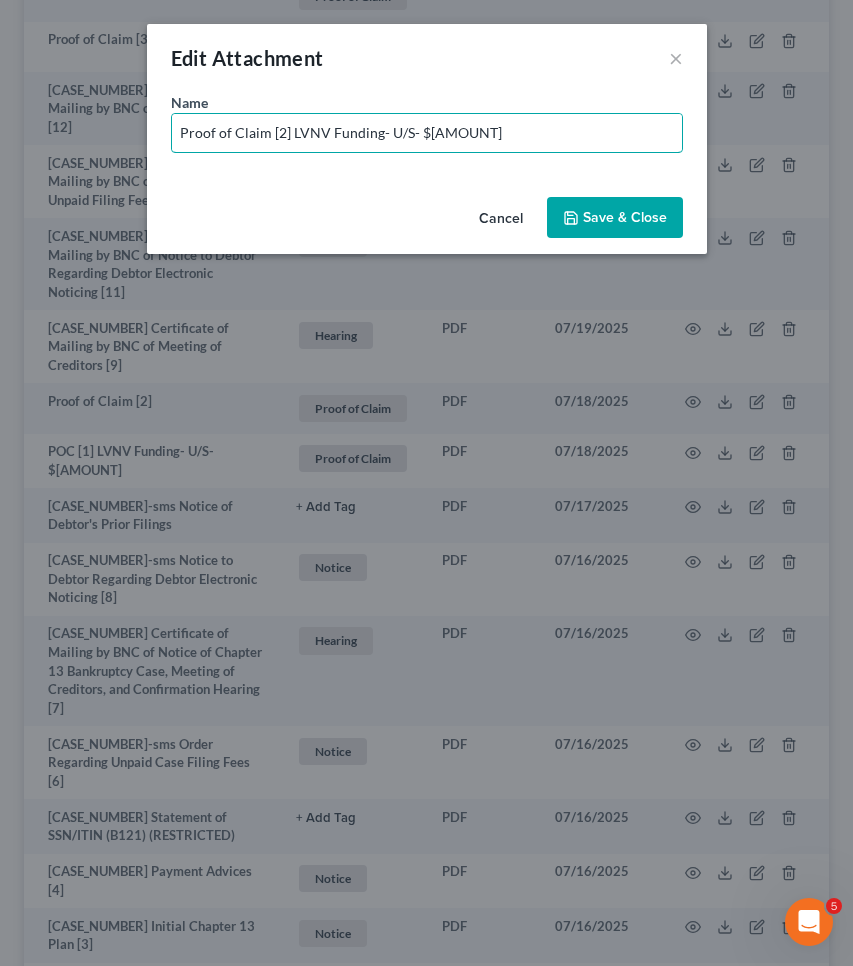 drag, startPoint x: 264, startPoint y: 138, endPoint x: 3, endPoint y: 124, distance: 261.3752 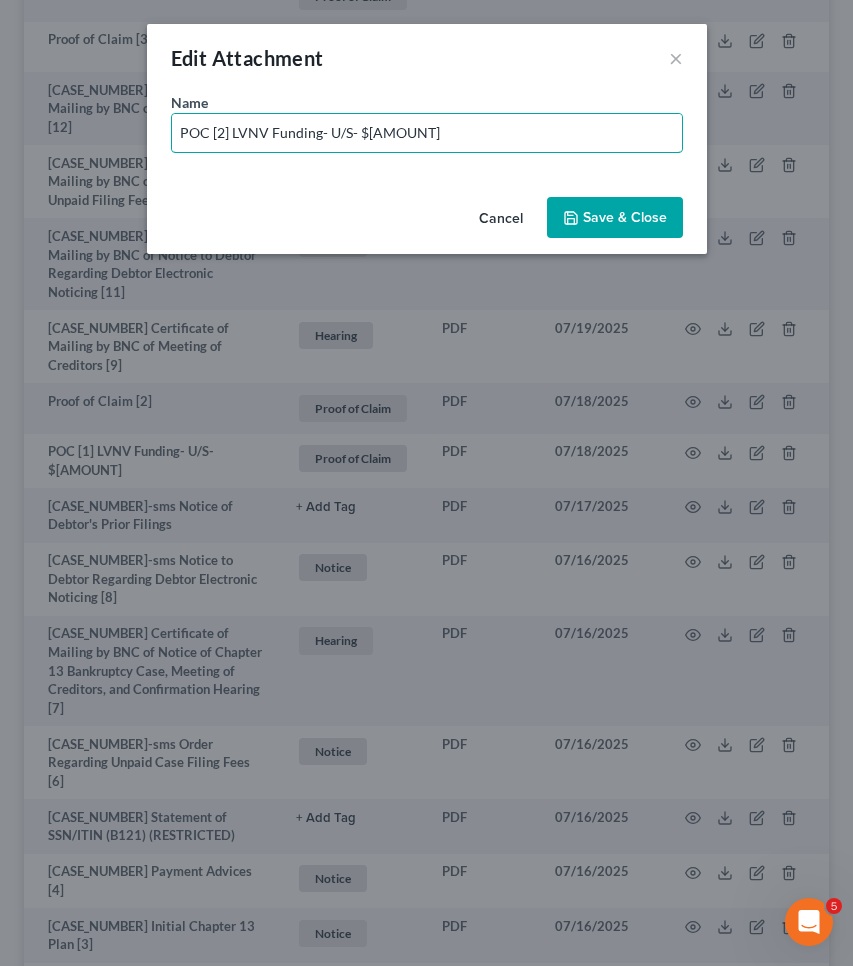 type on "POC [2] LVNV Funding- U/S- $[AMOUNT]" 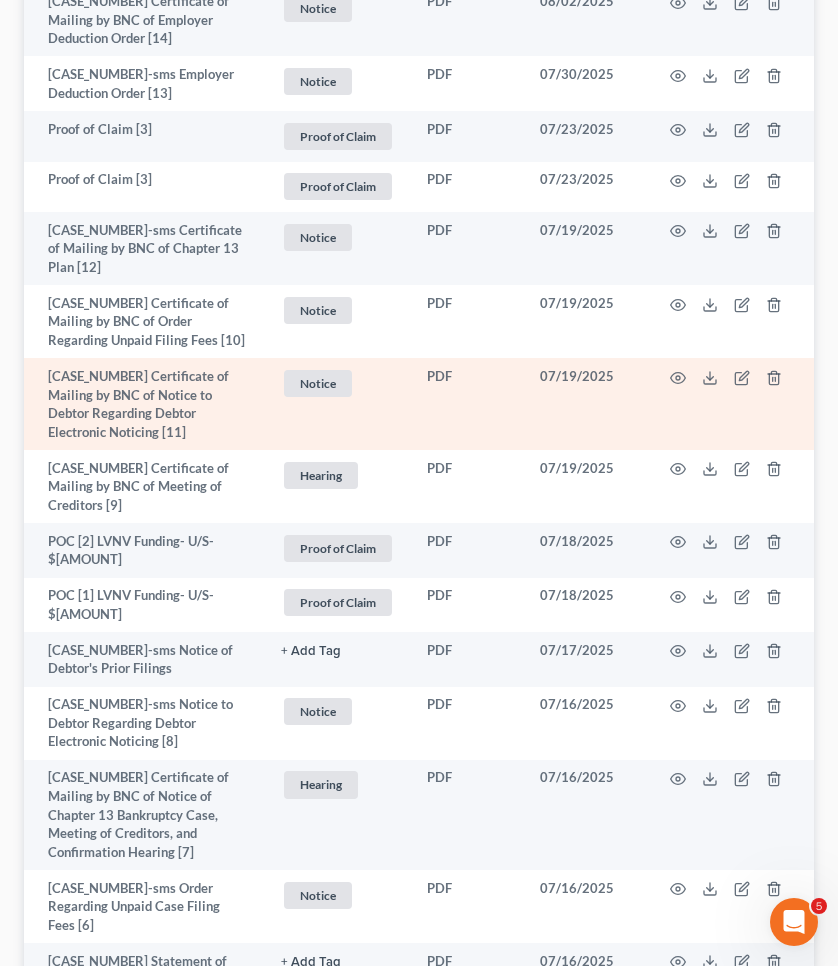 scroll, scrollTop: 565, scrollLeft: 0, axis: vertical 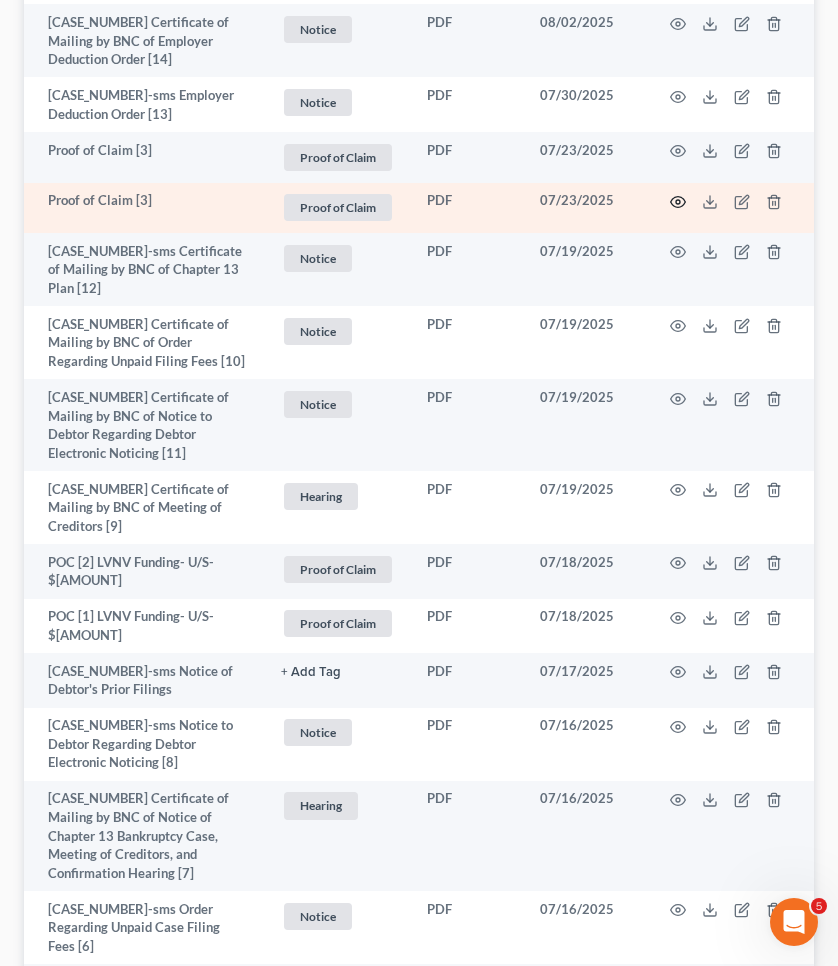 click 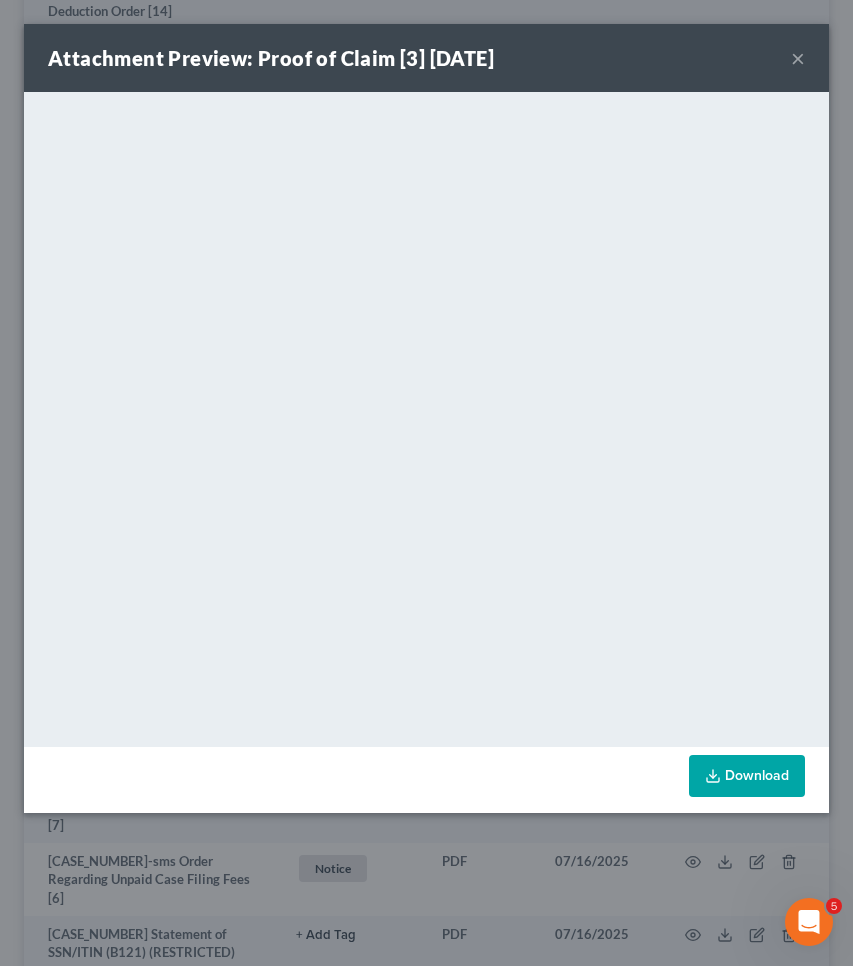 click on "×" at bounding box center (798, 58) 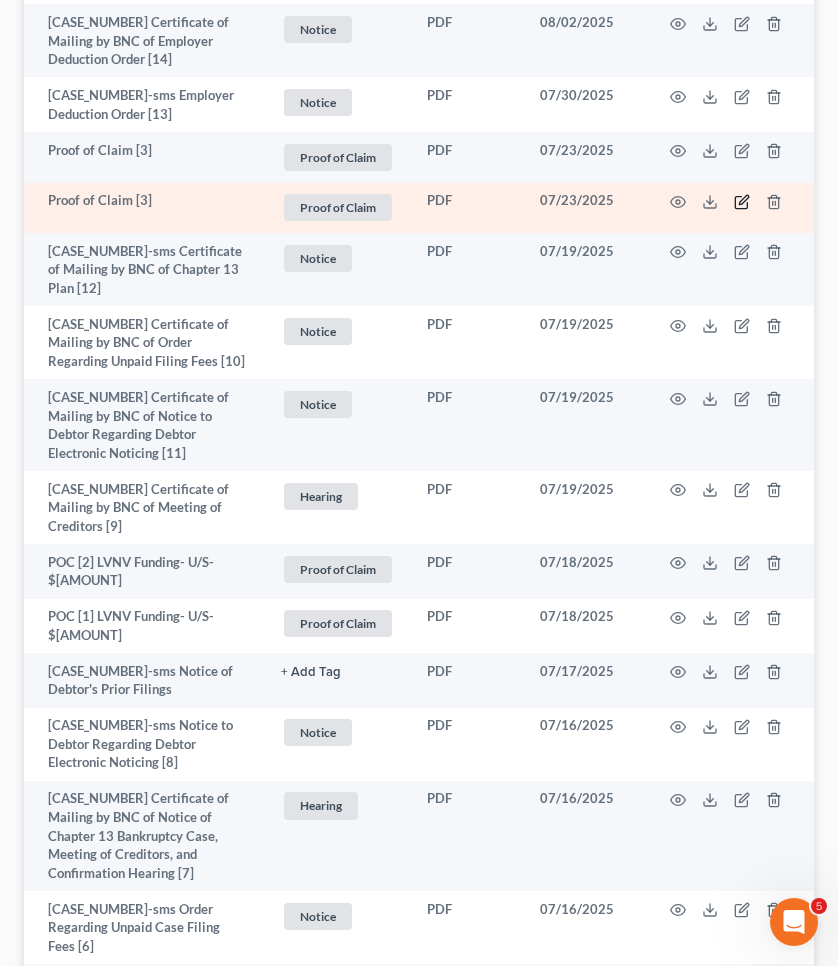 click 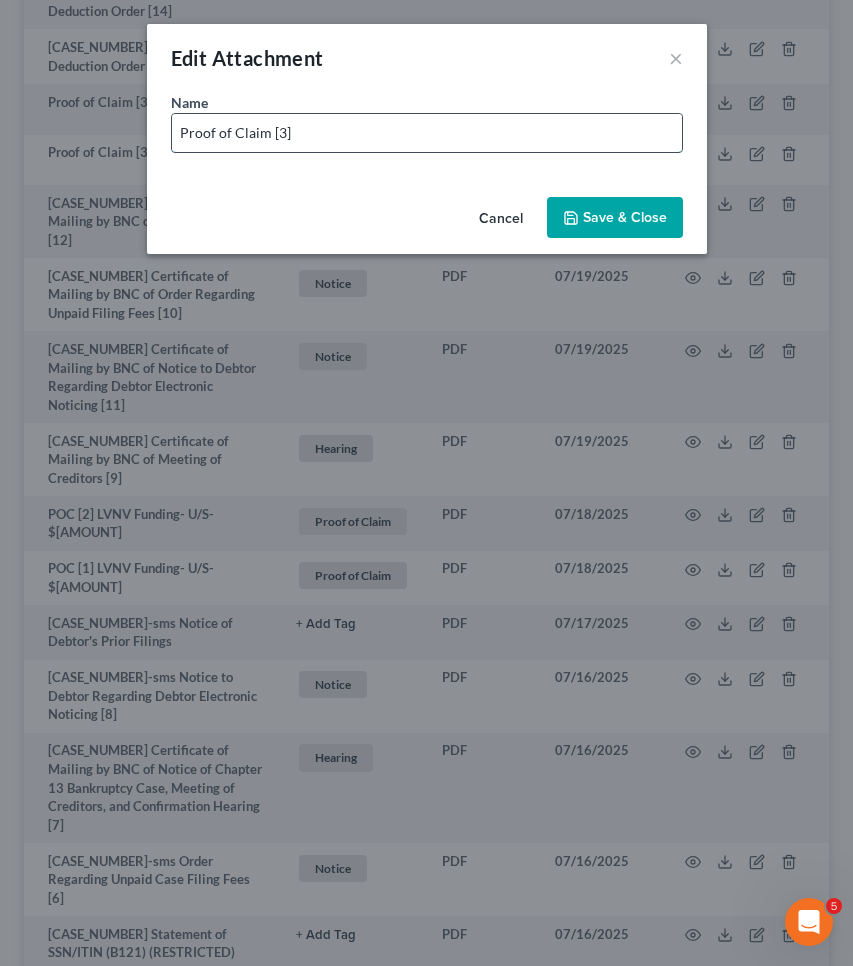 click on "Proof of Claim [3]" at bounding box center (427, 133) 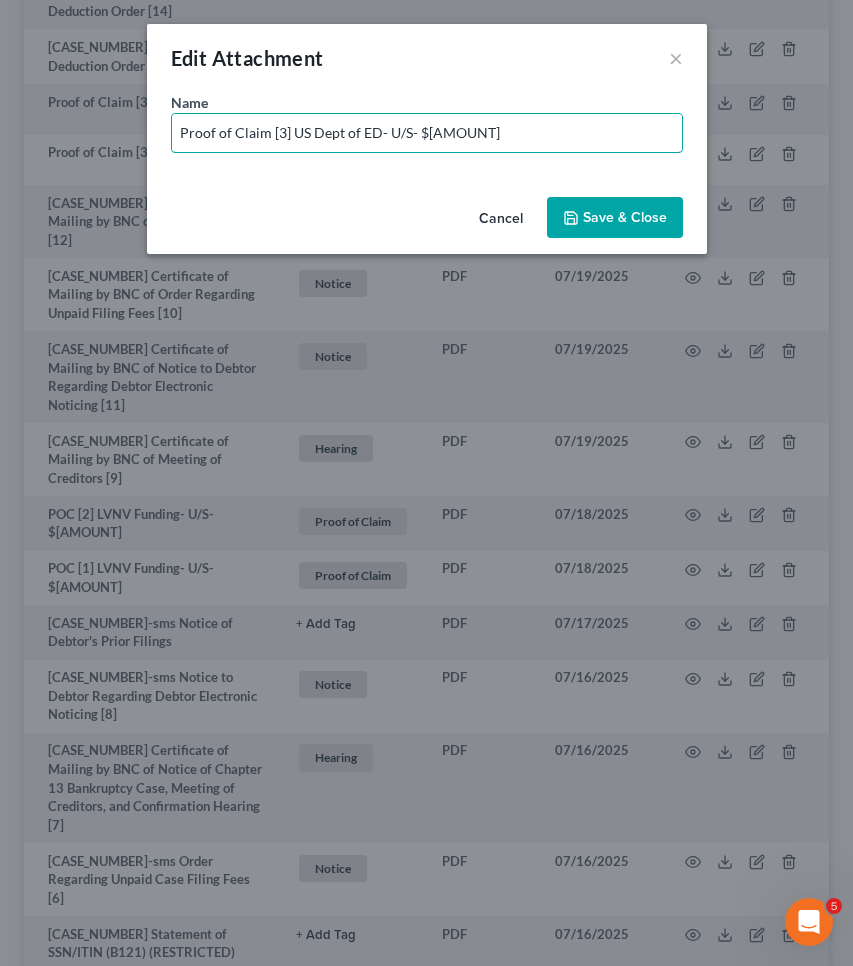 drag, startPoint x: 264, startPoint y: 133, endPoint x: 86, endPoint y: 124, distance: 178.22739 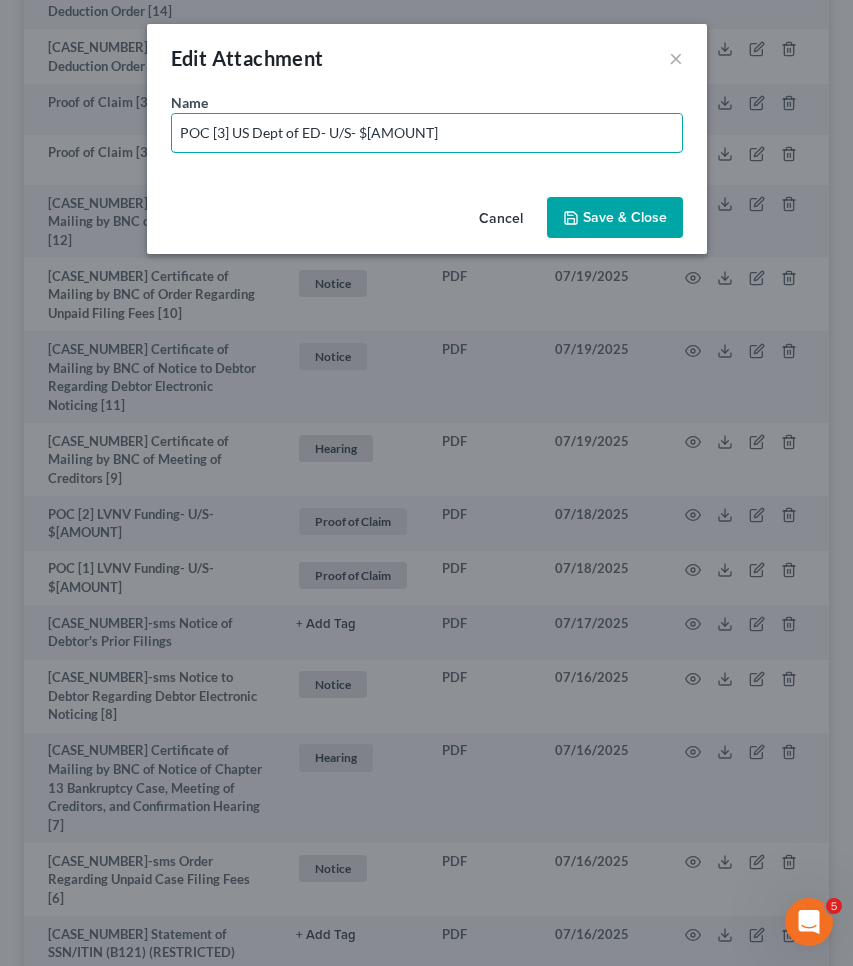 type on "POC [3] US Dept of ED- U/S- $[AMOUNT]" 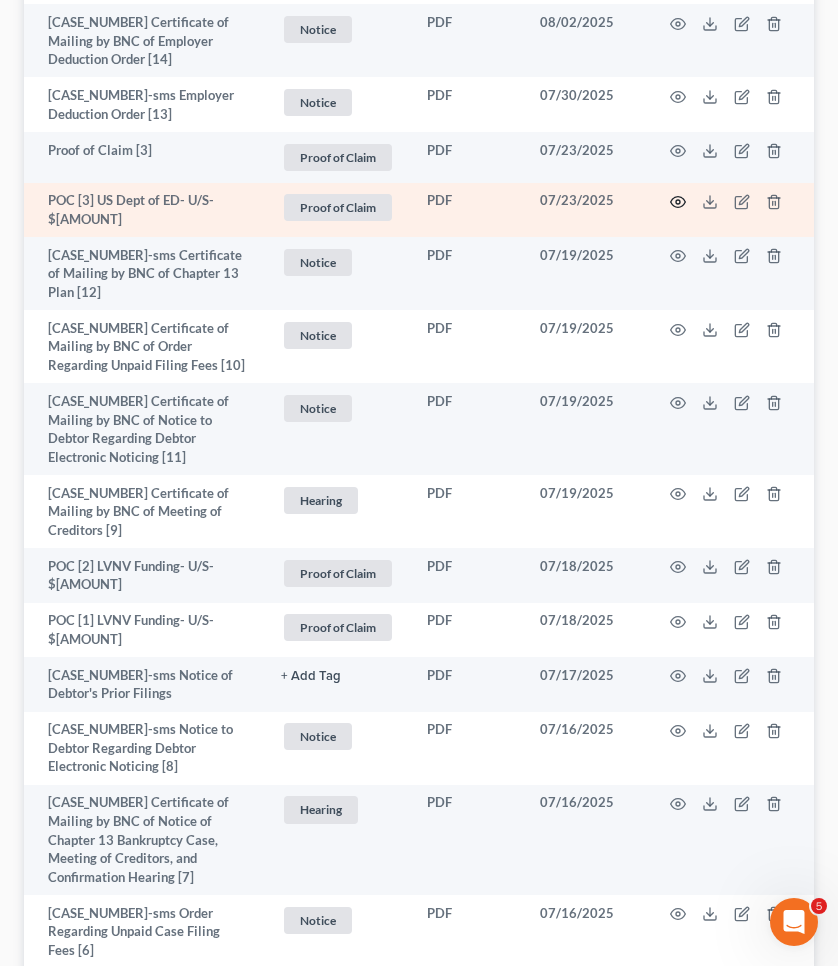 click 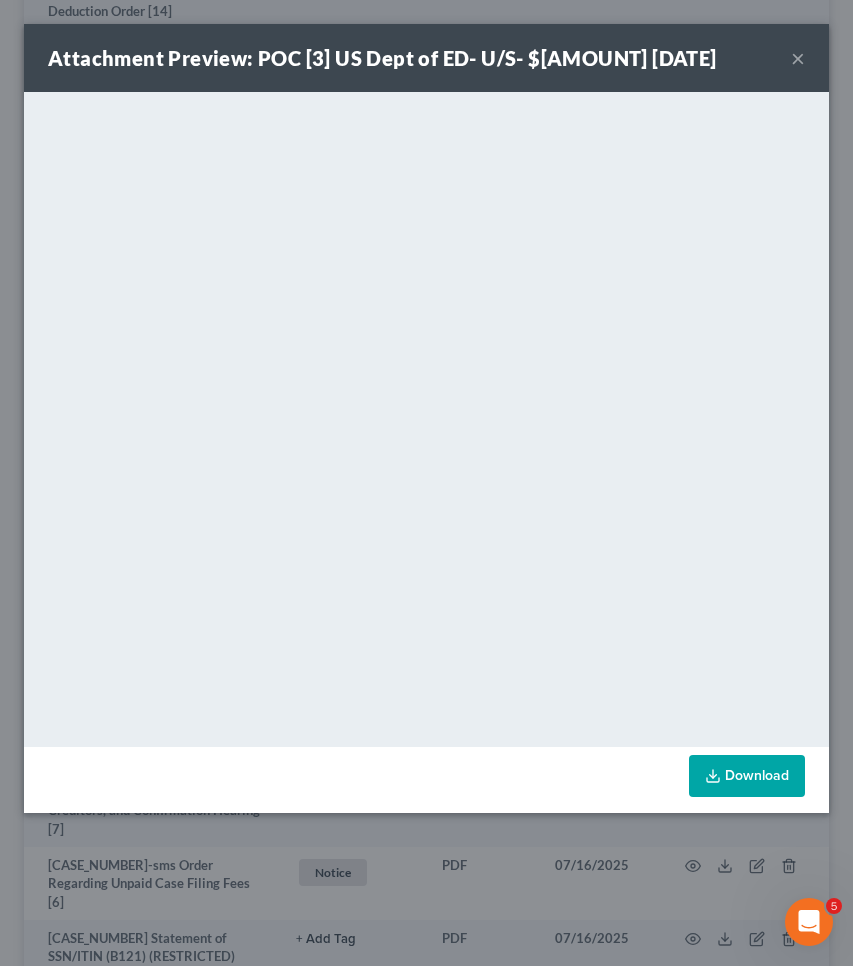 click on "×" at bounding box center [798, 58] 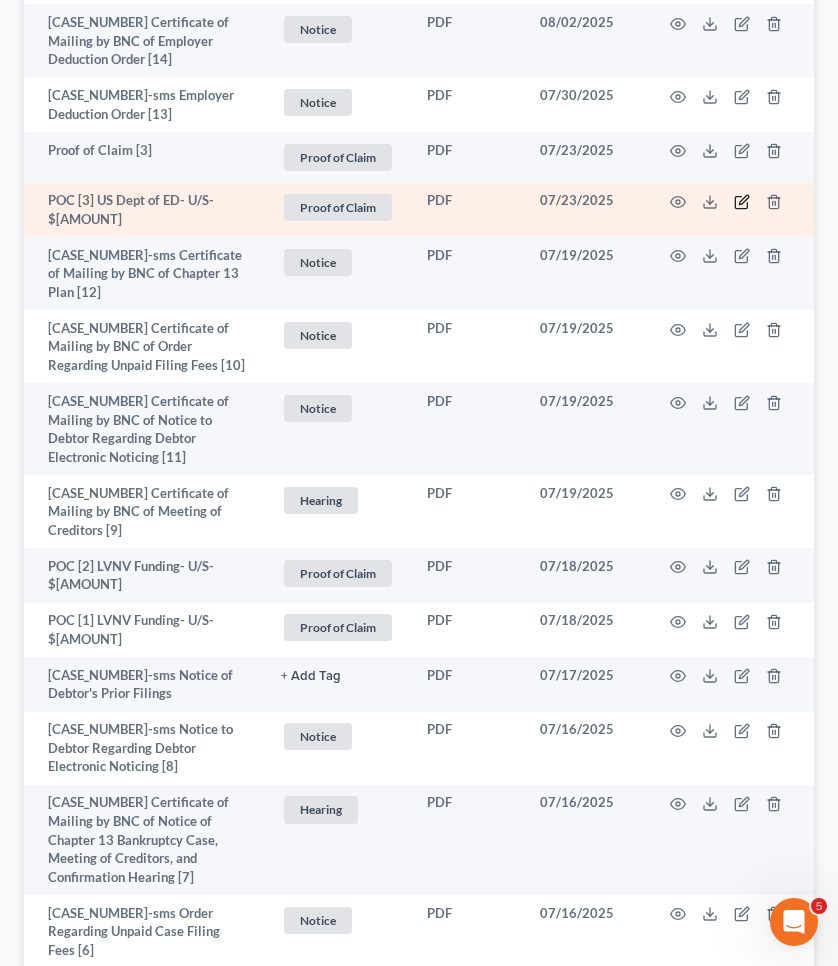 click 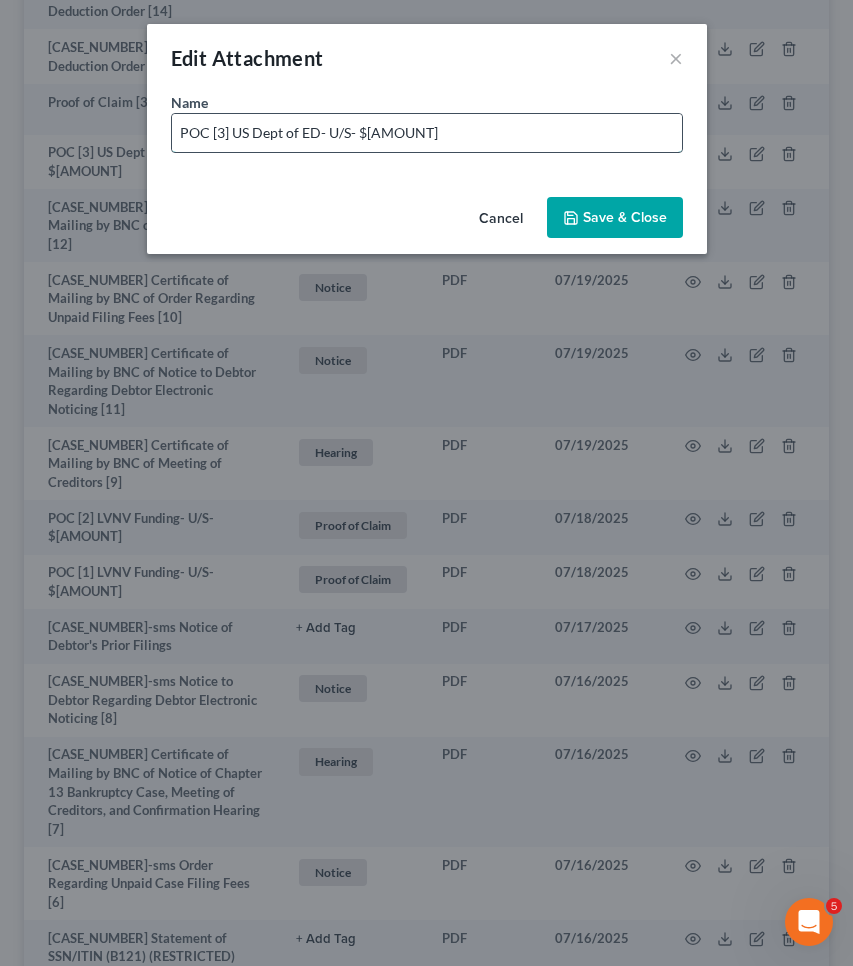 click on "POC [3] US Dept of ED- U/S- $[AMOUNT]" at bounding box center [427, 133] 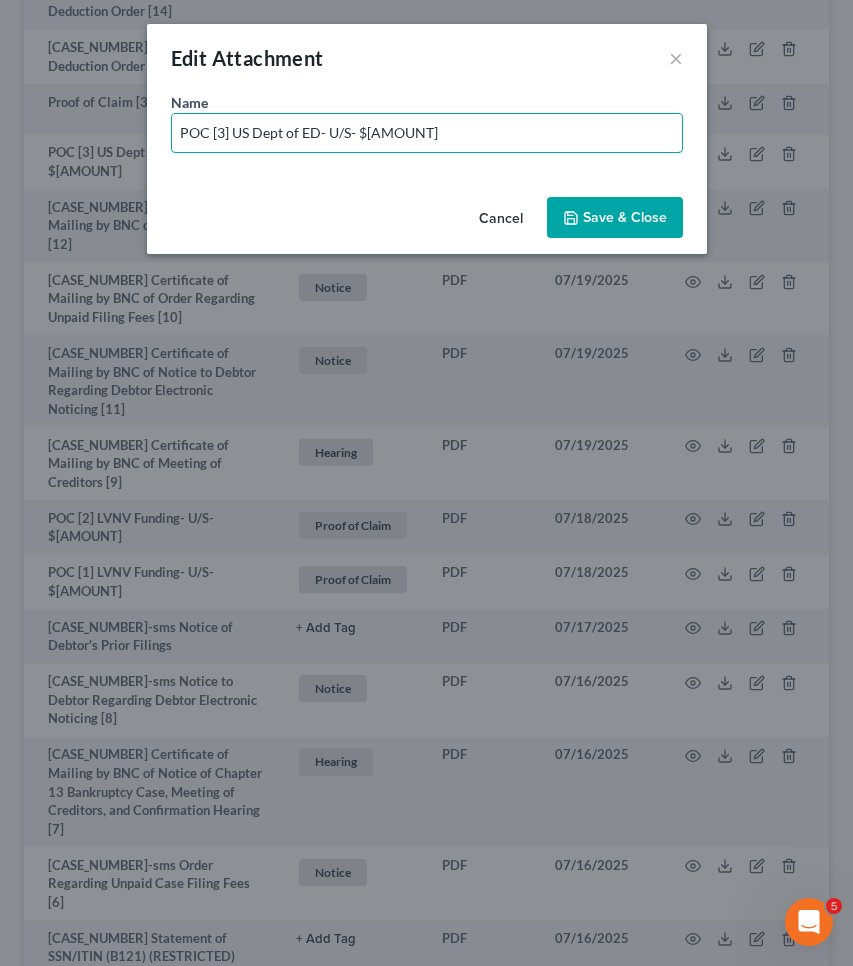 type on "POC [3] US Dept of ED- U/S- $[AMOUNT]" 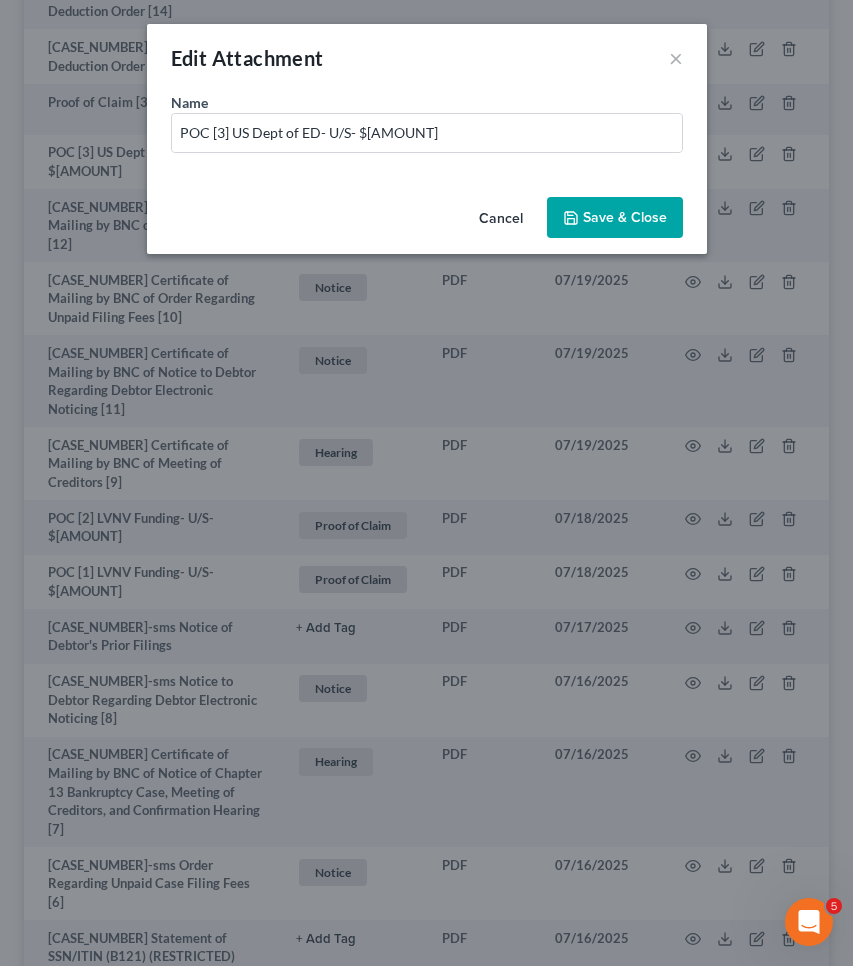 click 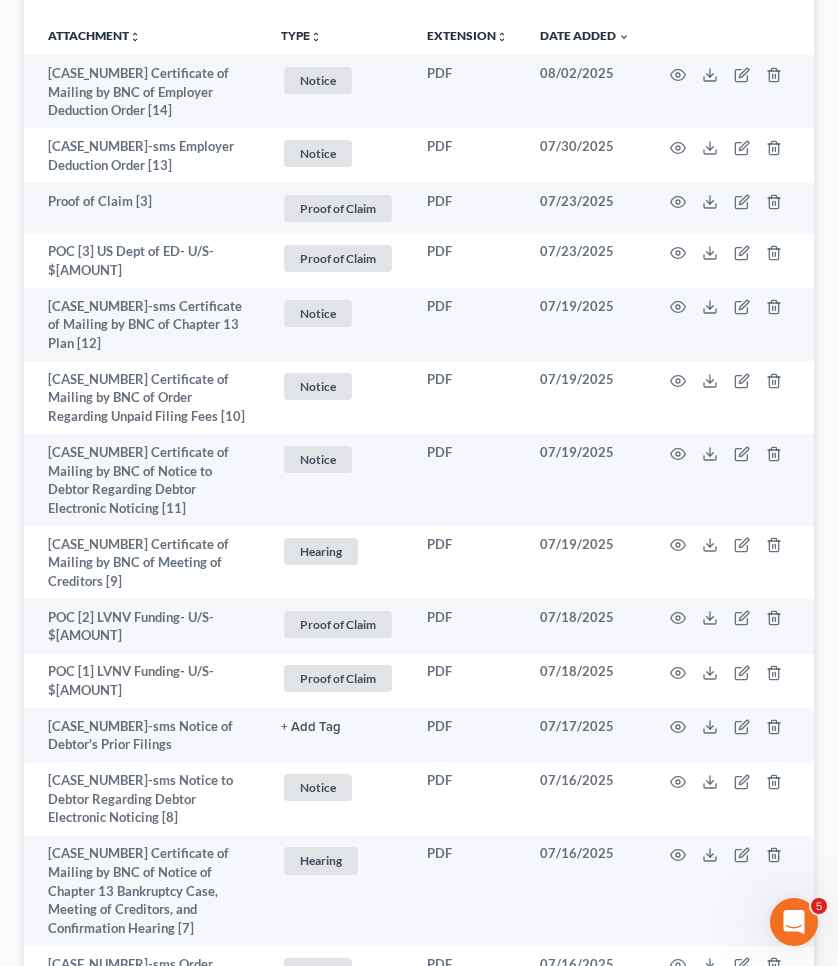 scroll, scrollTop: 513, scrollLeft: 0, axis: vertical 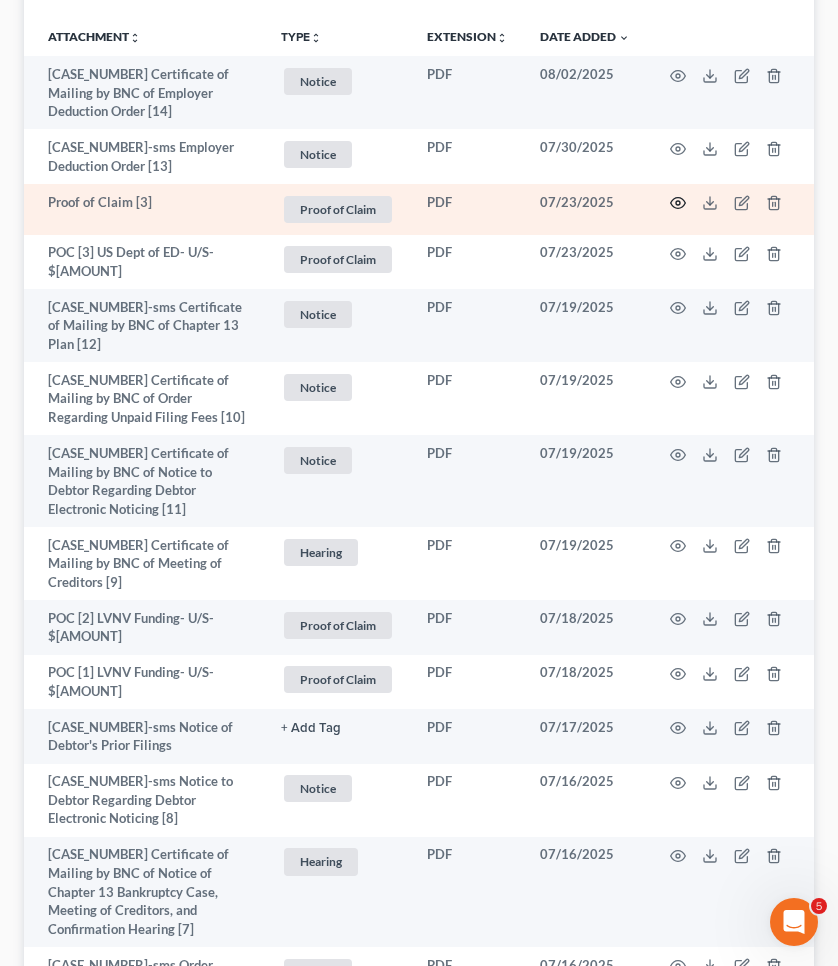 click 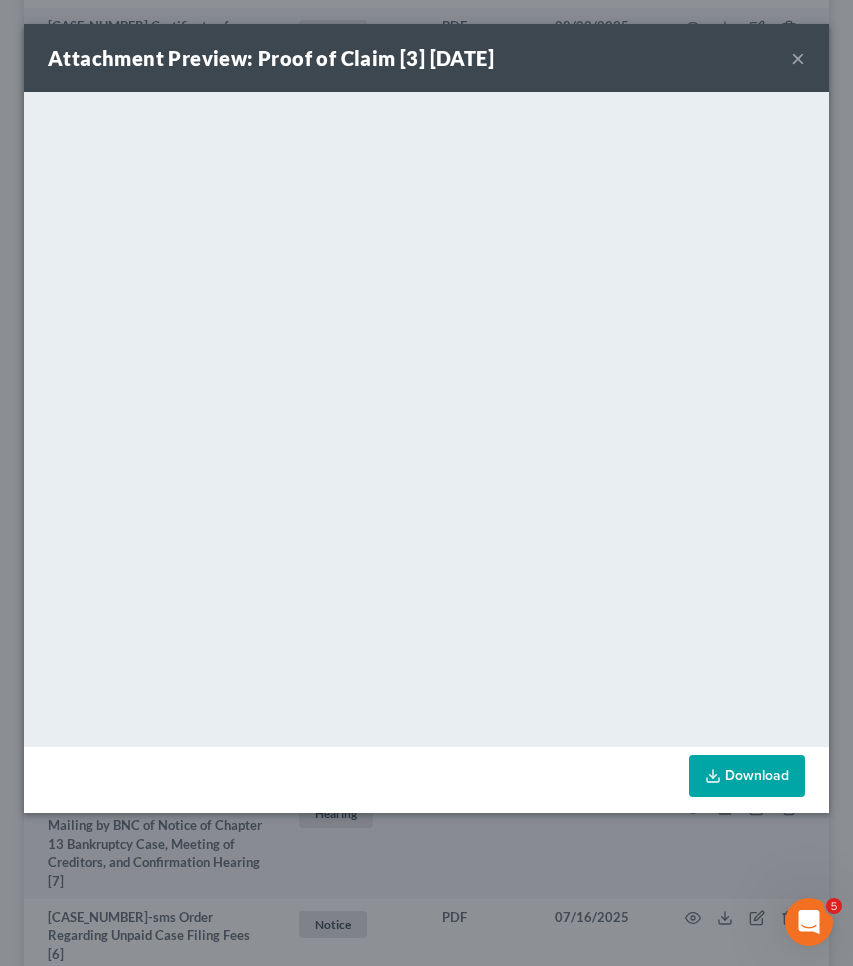 click on "×" at bounding box center [798, 58] 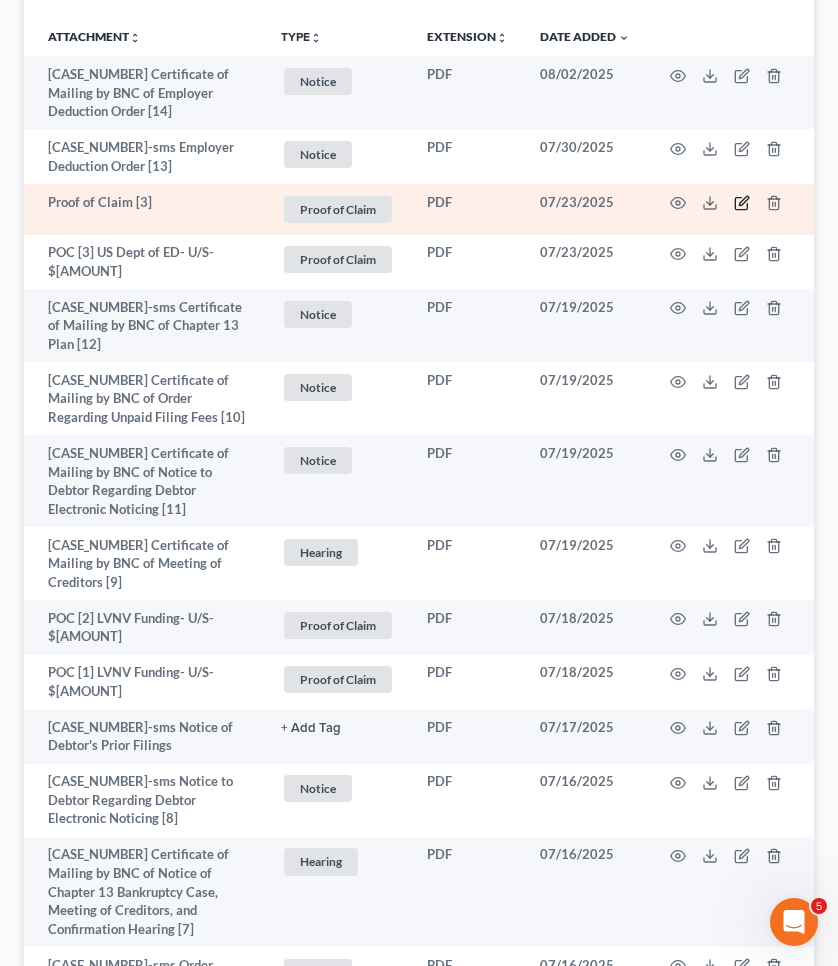 click 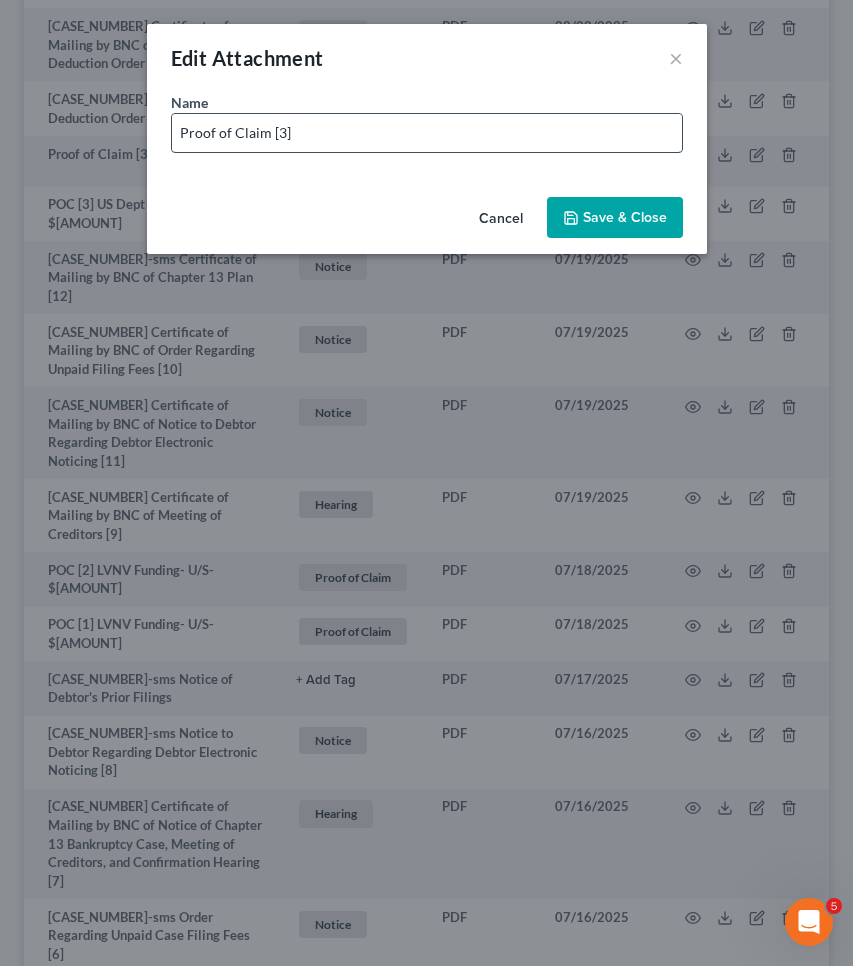 click on "Proof of Claim [3]" at bounding box center (427, 133) 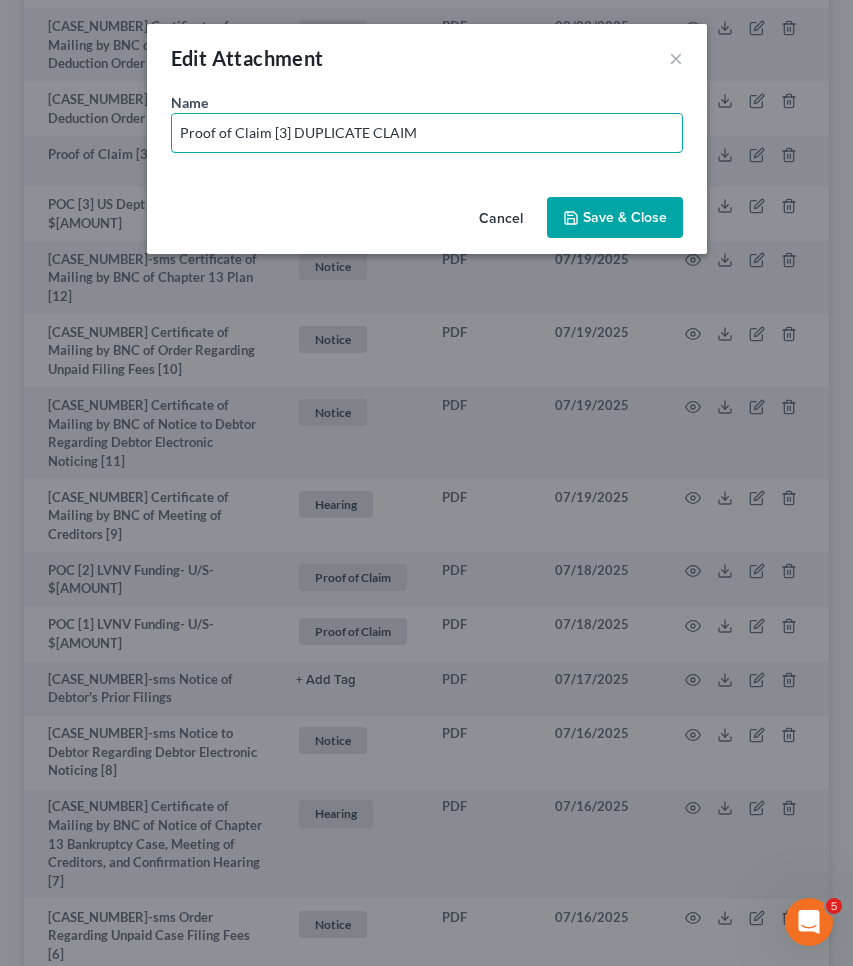 type on "Proof of Claim [3]" 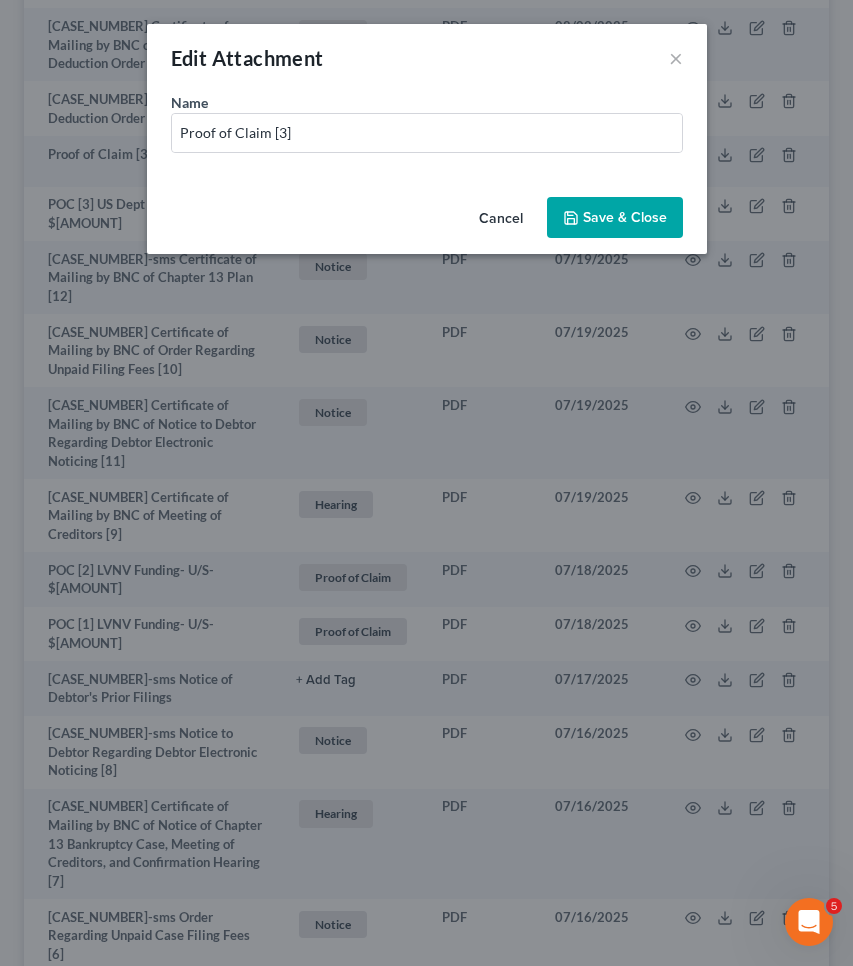click on "Cancel" at bounding box center (501, 219) 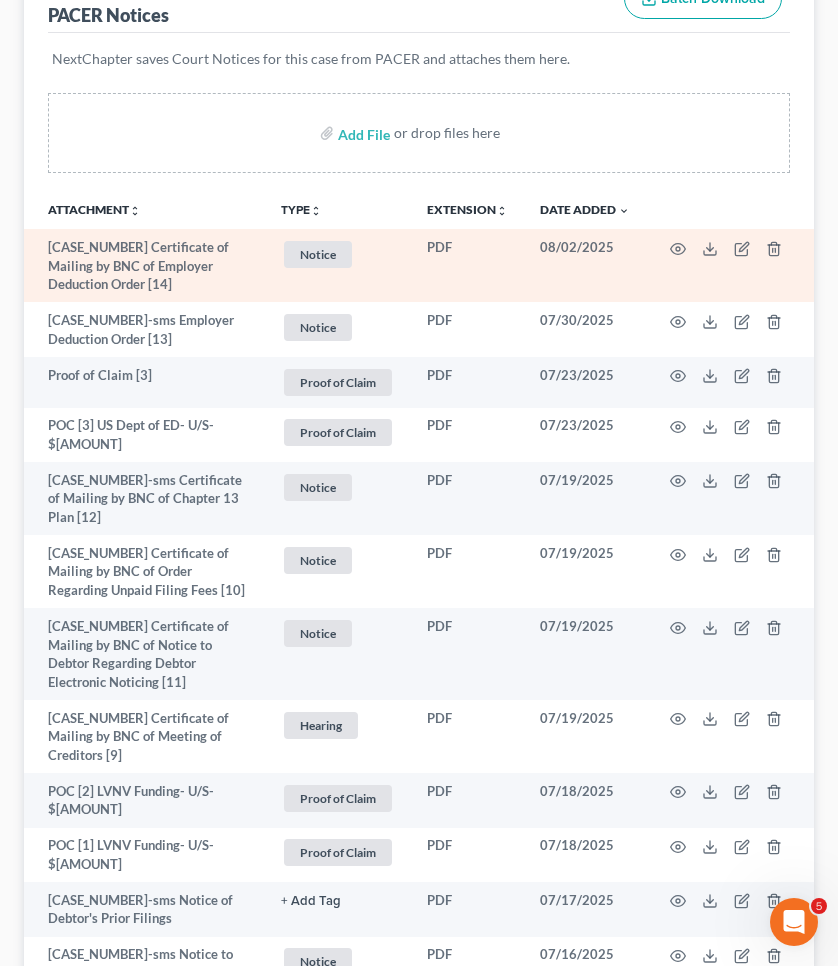 scroll, scrollTop: 324, scrollLeft: 0, axis: vertical 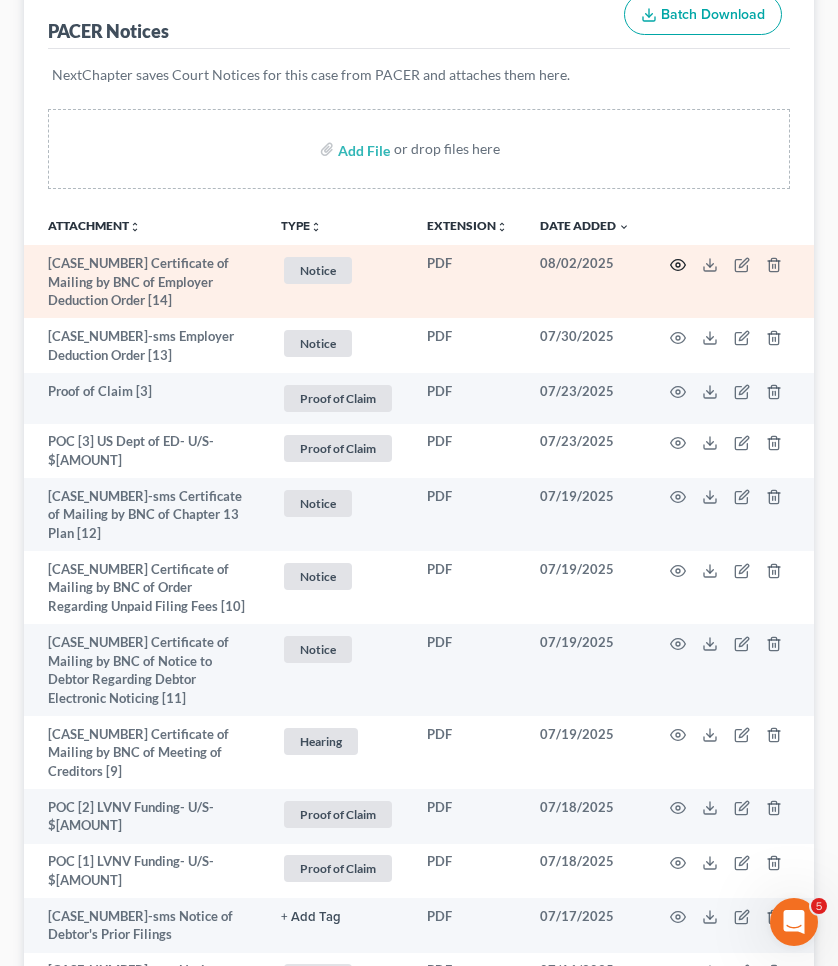 click 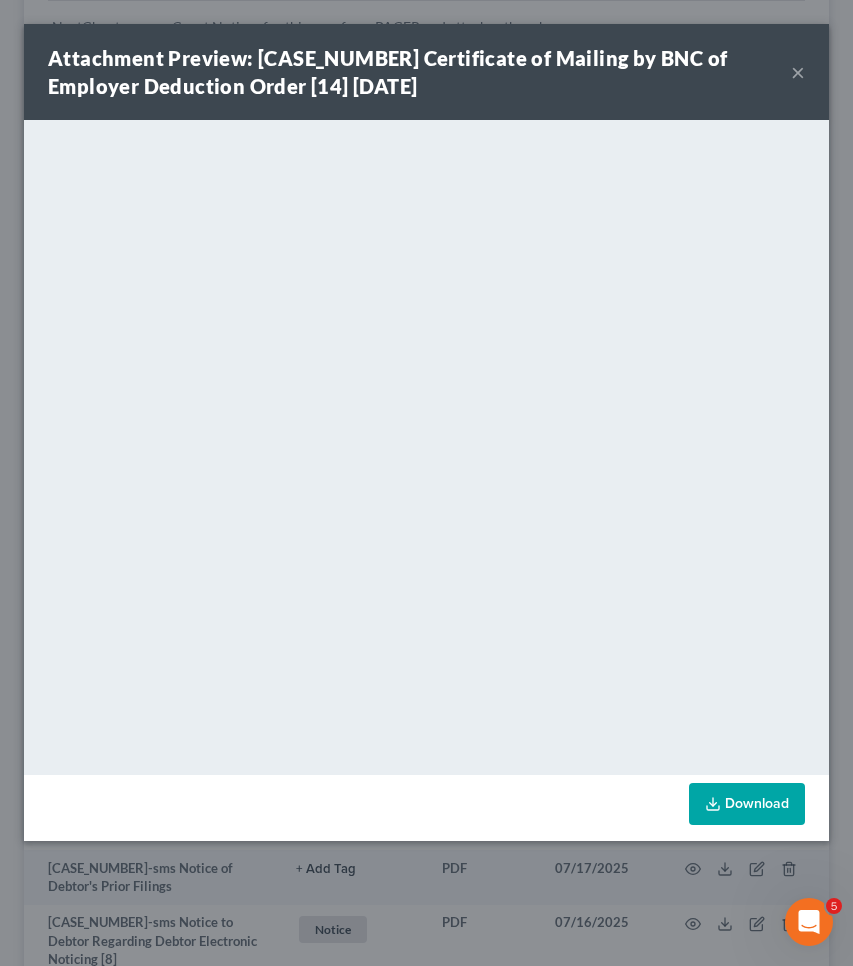 click on "×" at bounding box center (798, 72) 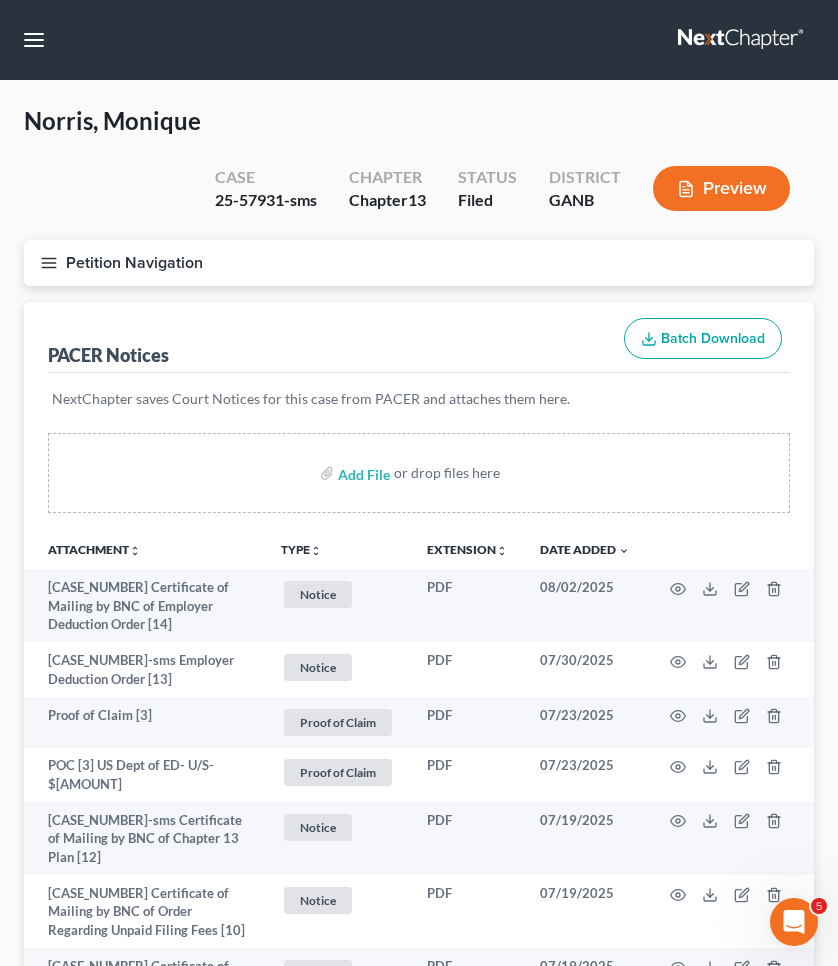 scroll, scrollTop: 0, scrollLeft: 0, axis: both 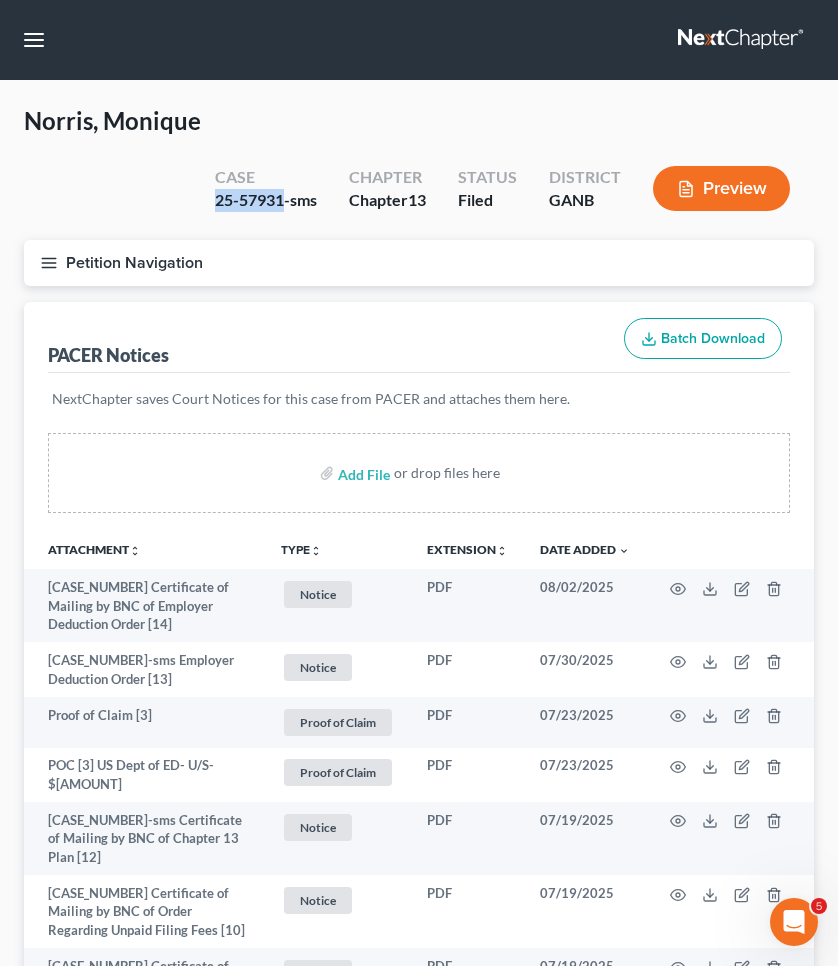 drag, startPoint x: 212, startPoint y: 200, endPoint x: 283, endPoint y: 204, distance: 71.11259 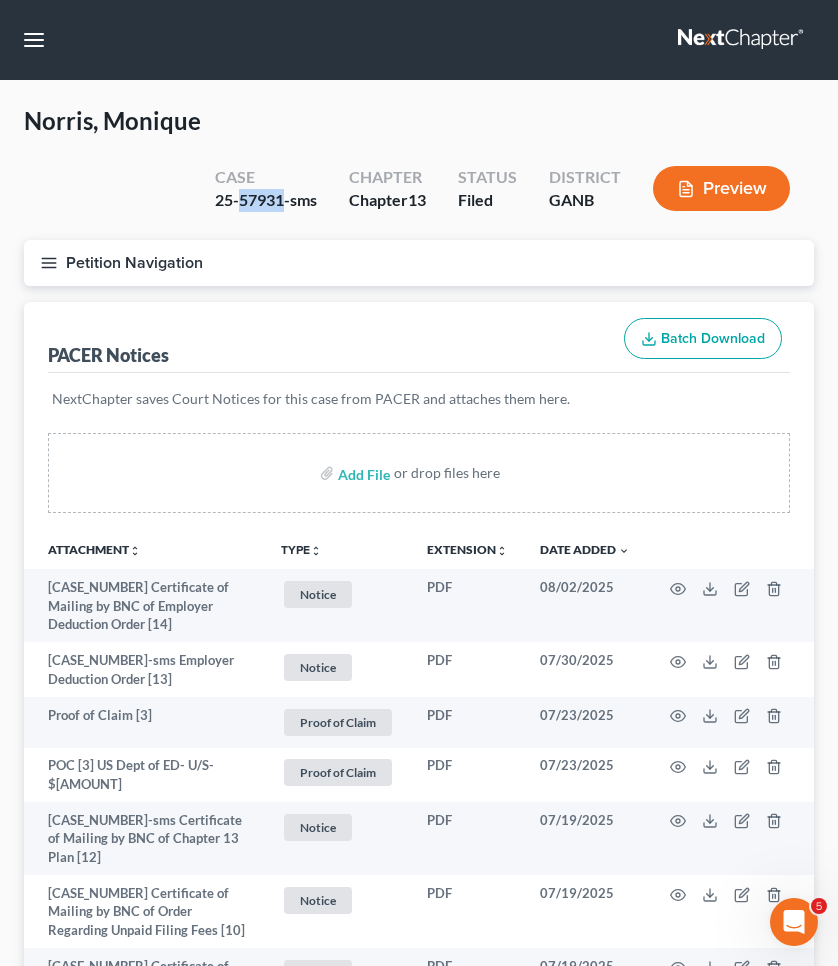 click on "25-57931-sms" at bounding box center (266, 200) 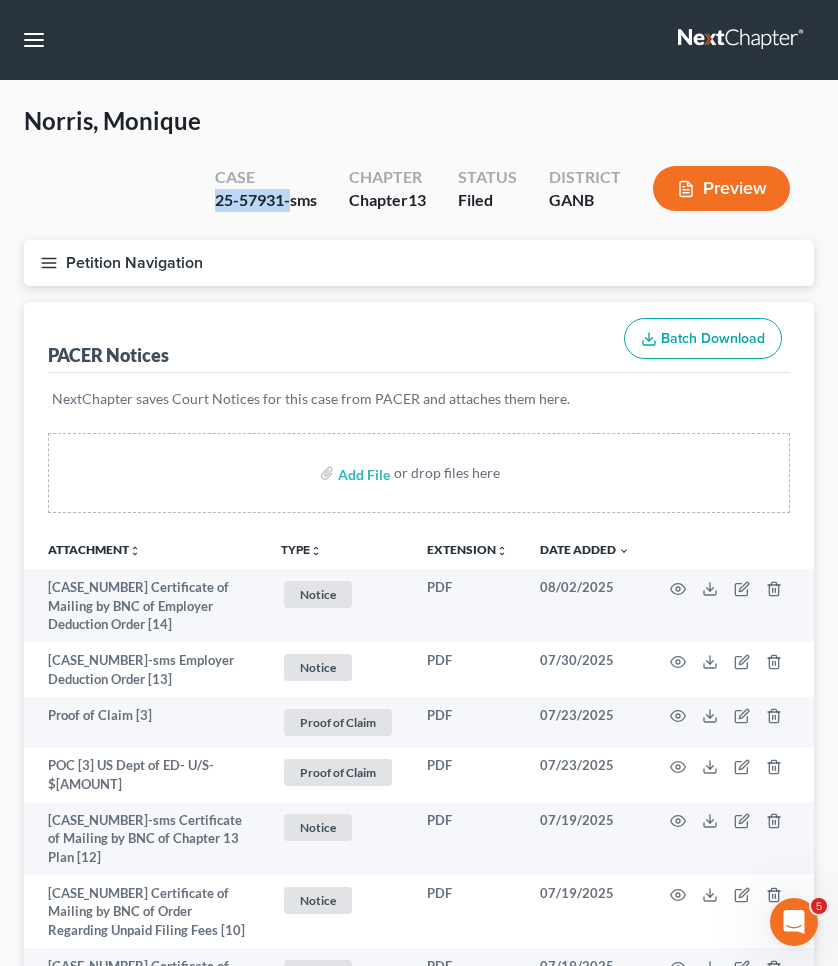 drag, startPoint x: 282, startPoint y: 197, endPoint x: 193, endPoint y: 192, distance: 89.140335 